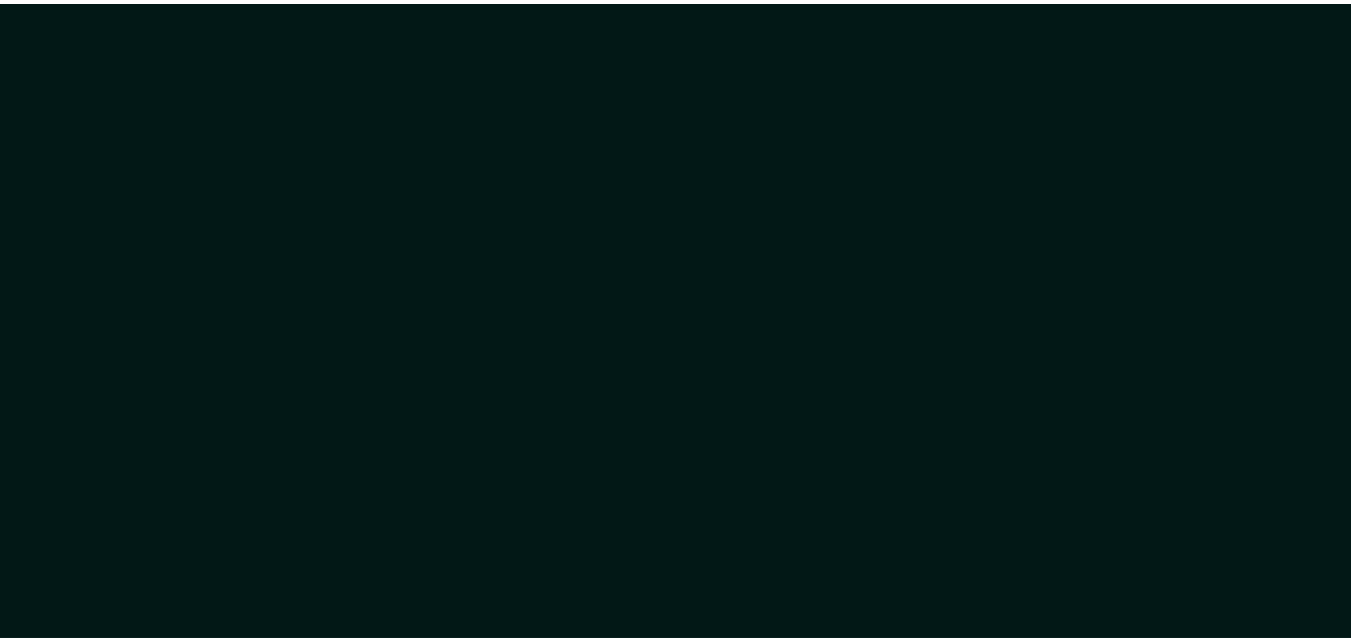 scroll, scrollTop: 0, scrollLeft: 0, axis: both 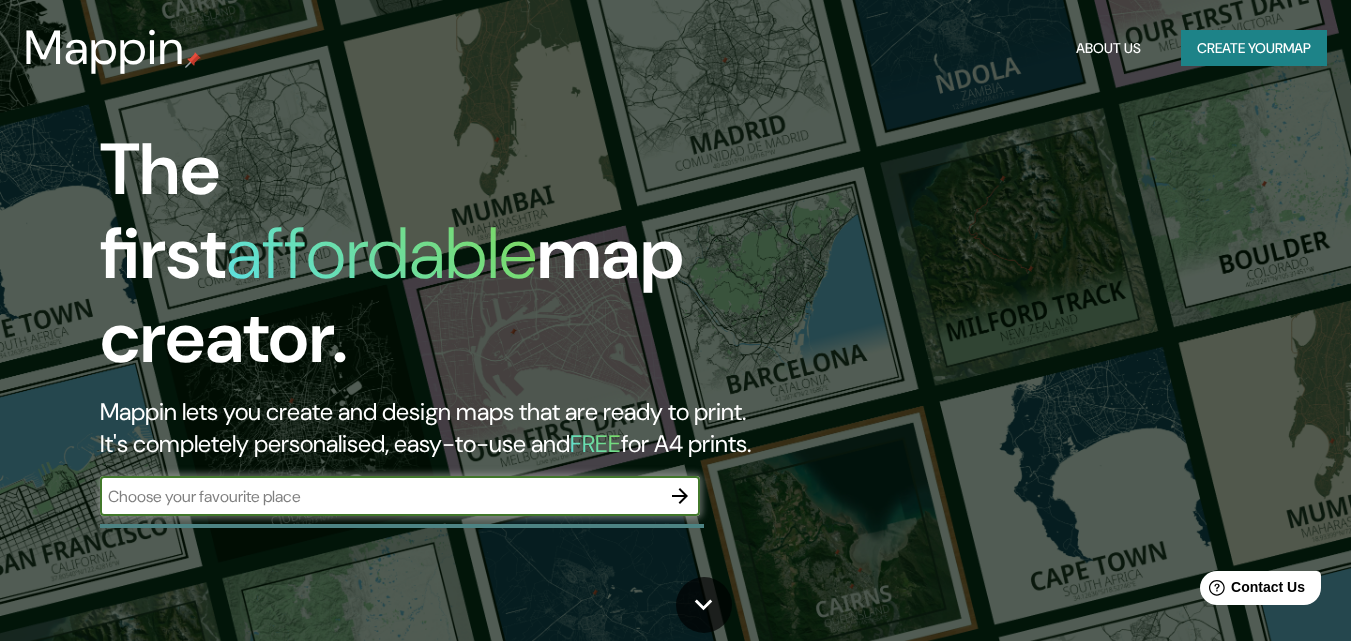 click at bounding box center (380, 496) 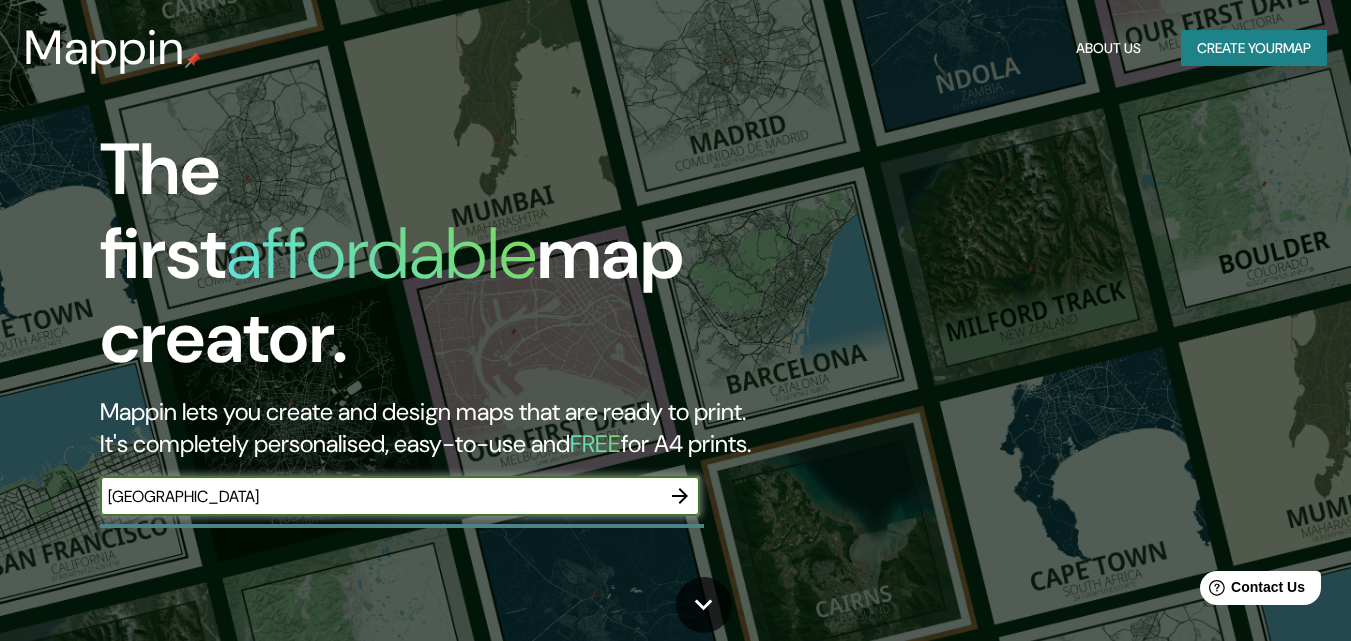 type on "[GEOGRAPHIC_DATA]" 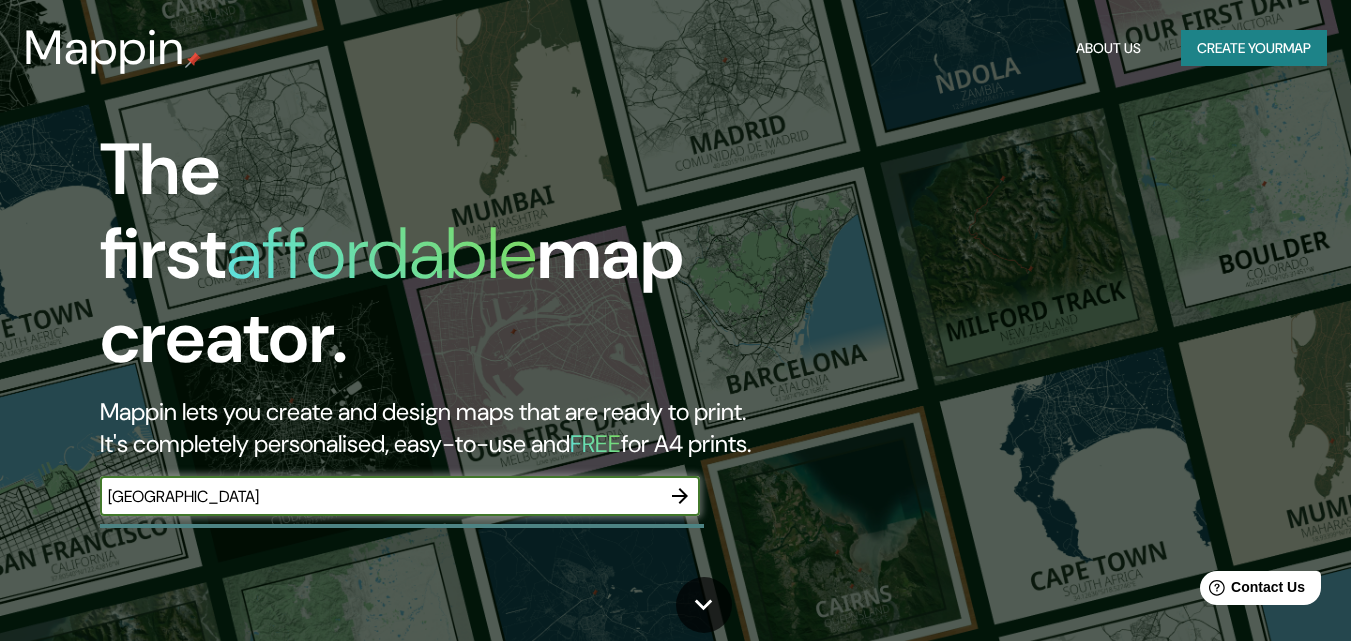 click 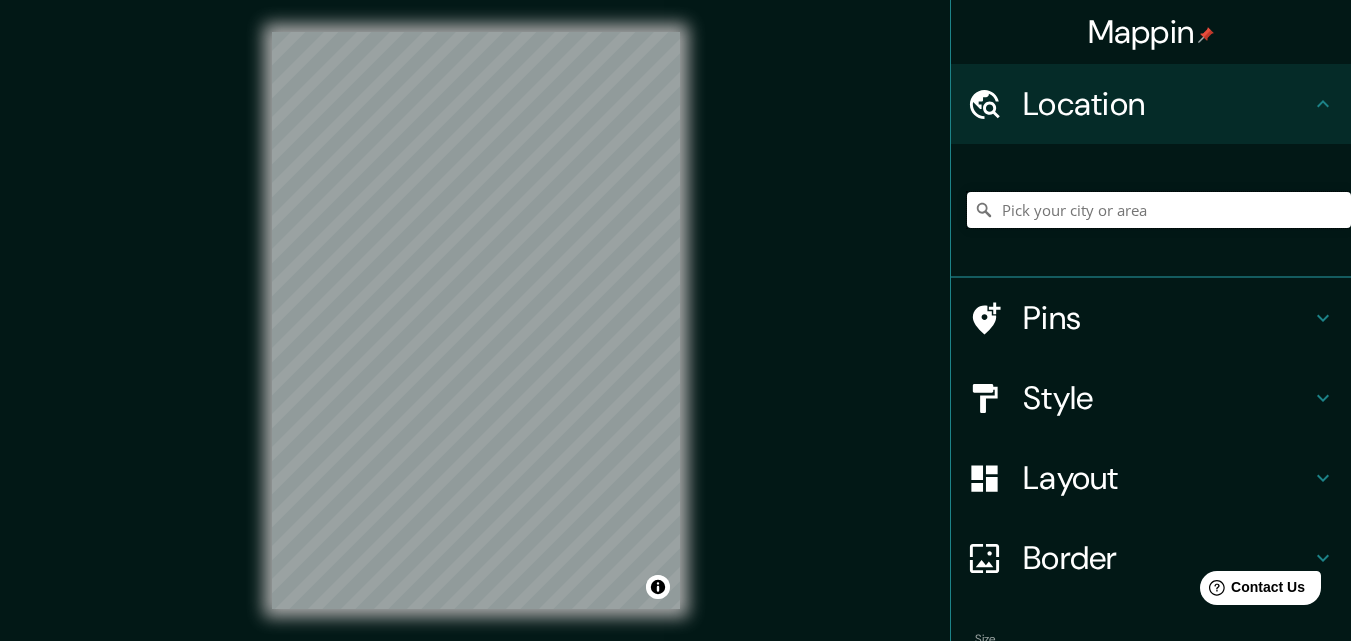 click at bounding box center [1159, 210] 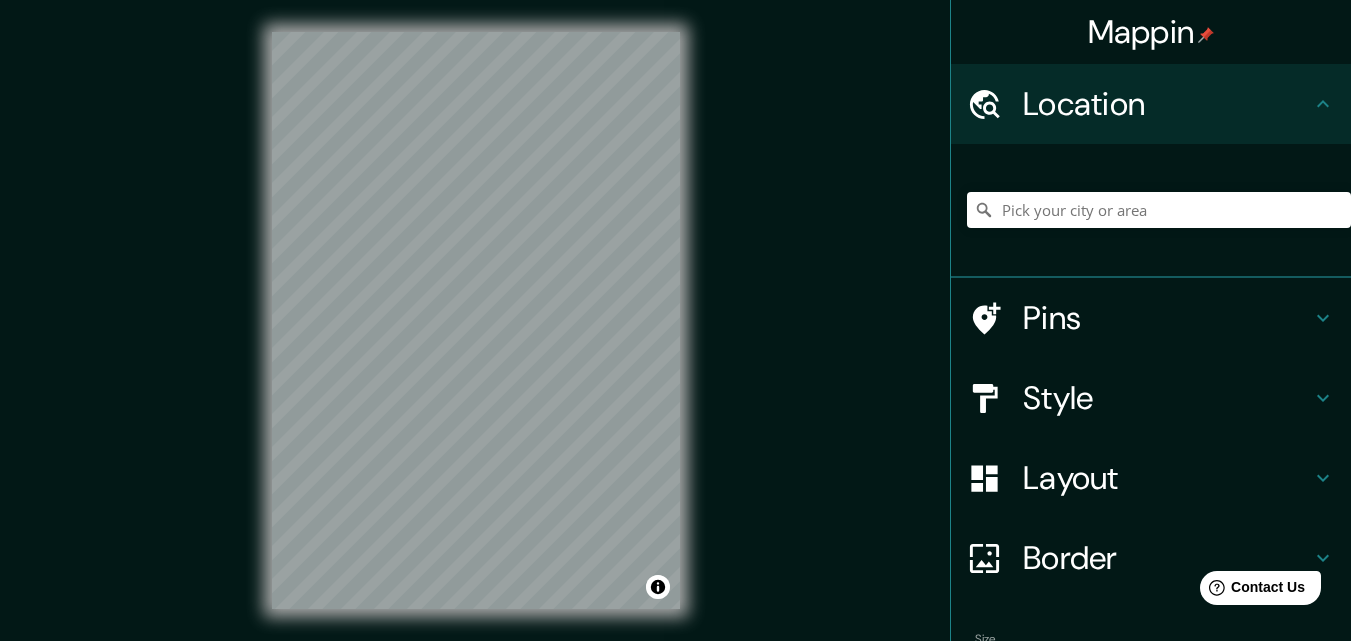 click on "Mappin Location Pins Style Layout Border Choose a border.  Hint : you can make layers of the frame opaque to create some cool effects. None Simple Transparent Fancy Size A4 single Create your map © Mapbox   © OpenStreetMap   Improve this map Any problems, suggestions, or concerns please email    [EMAIL_ADDRESS][DOMAIN_NAME] . . ." at bounding box center [675, 336] 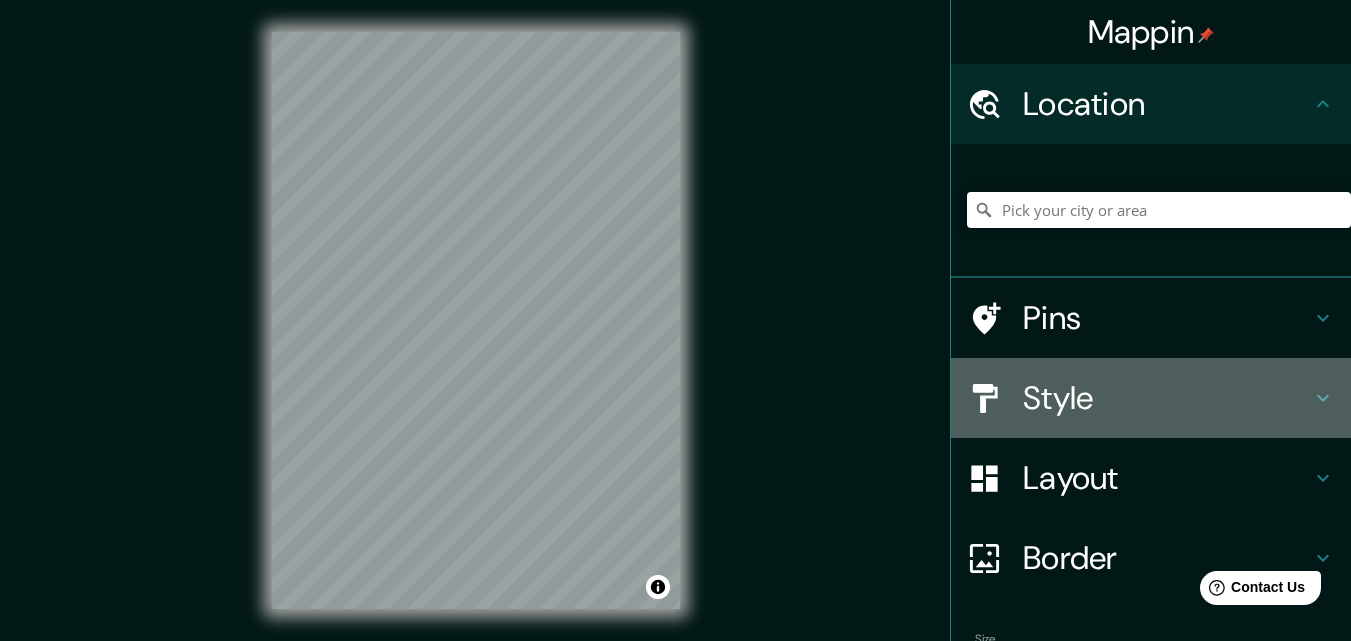 click 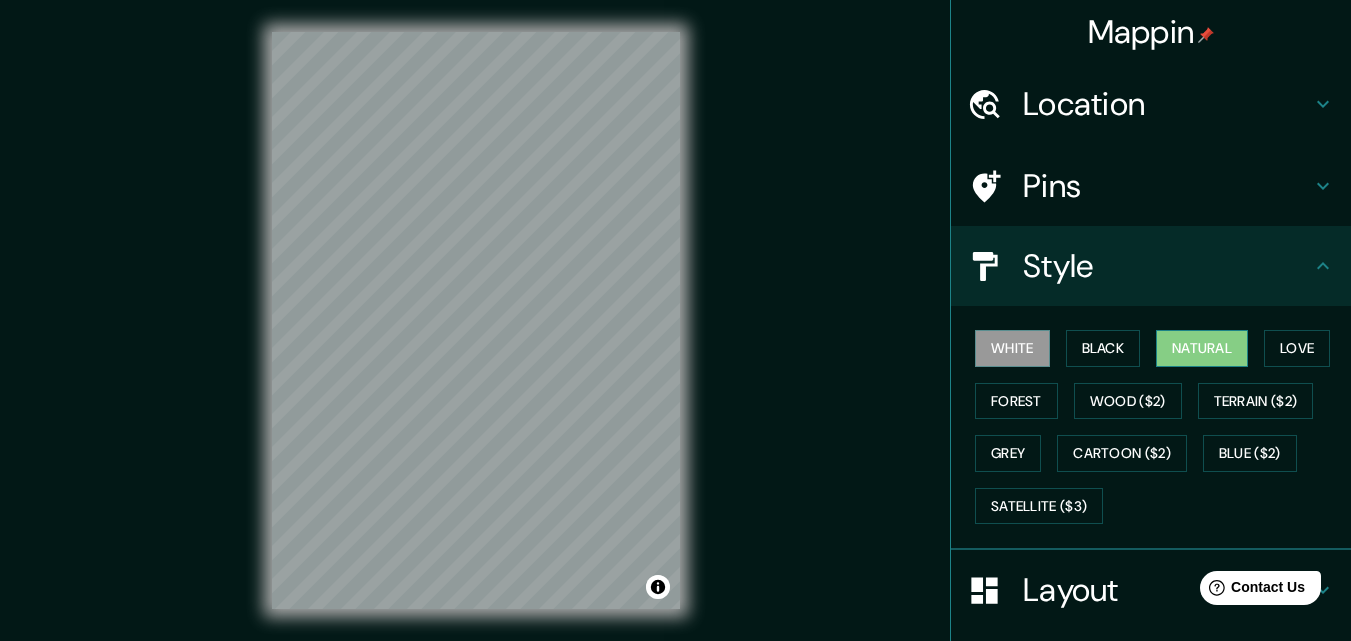 click on "Natural" at bounding box center (1202, 348) 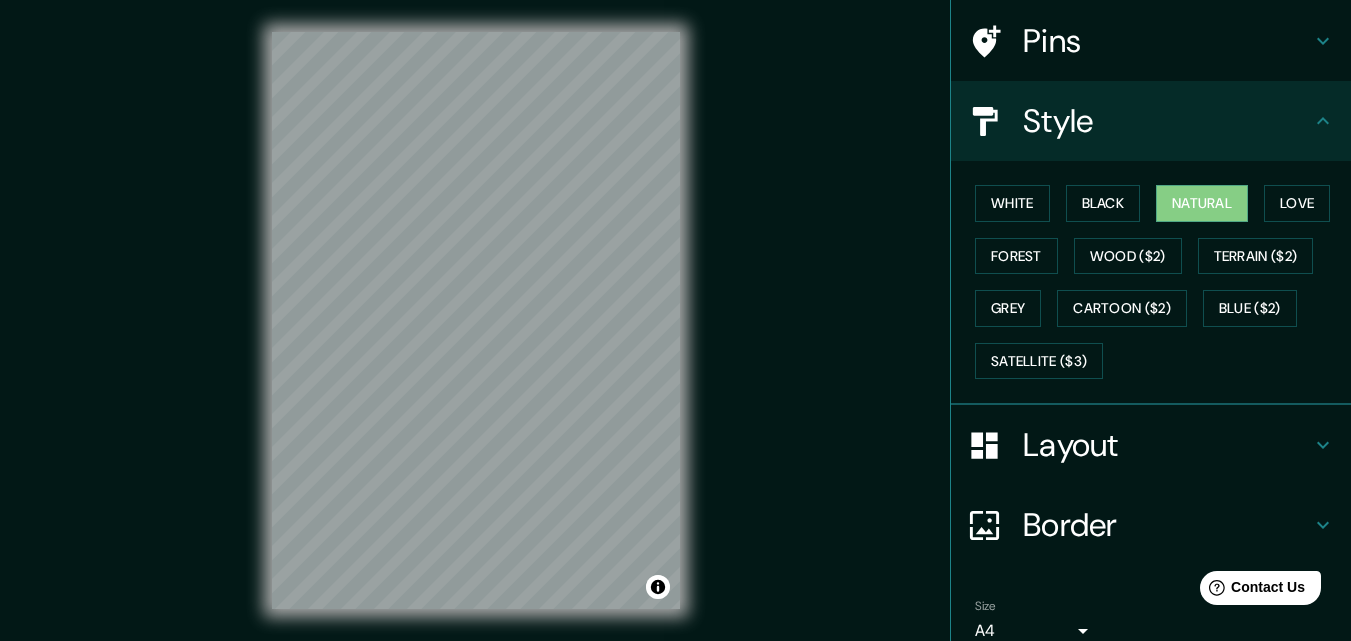 scroll, scrollTop: 194, scrollLeft: 0, axis: vertical 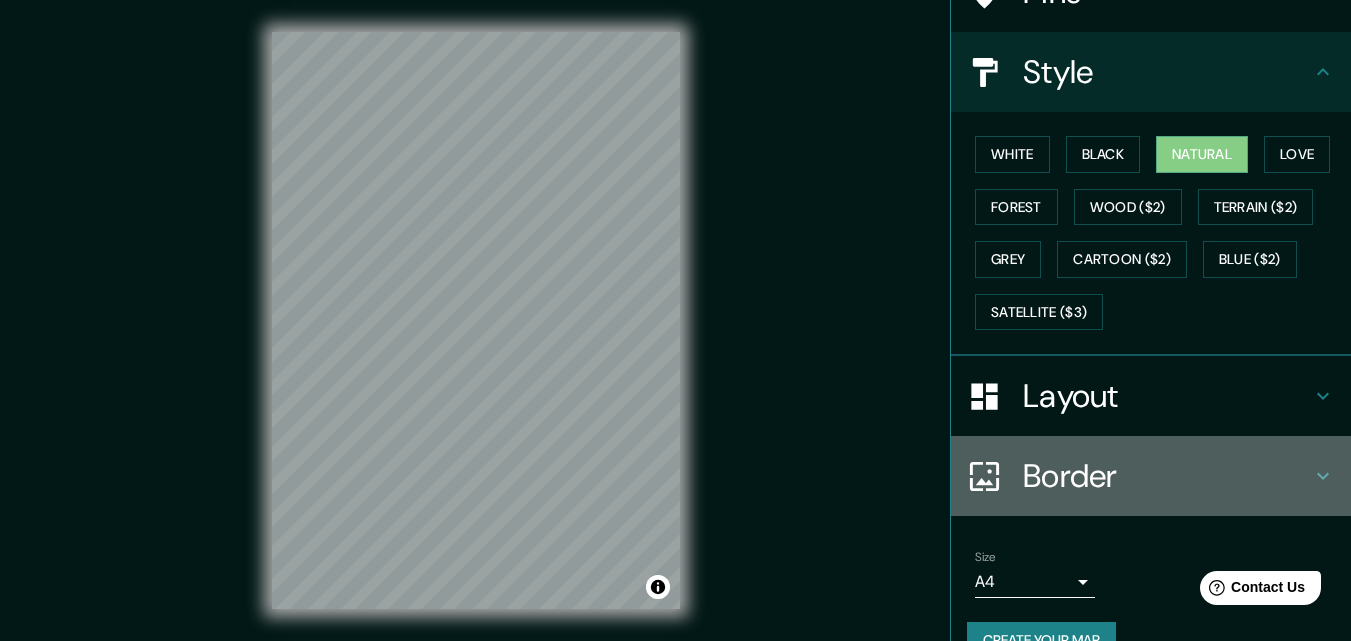 click 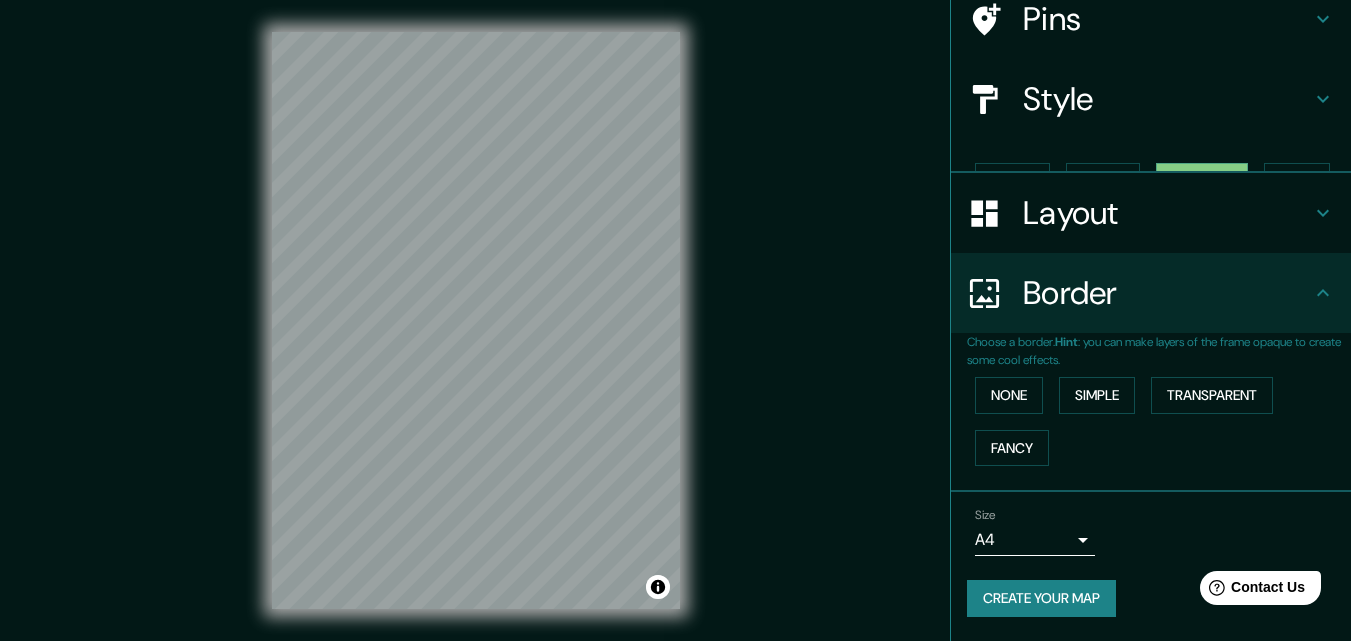 scroll, scrollTop: 133, scrollLeft: 0, axis: vertical 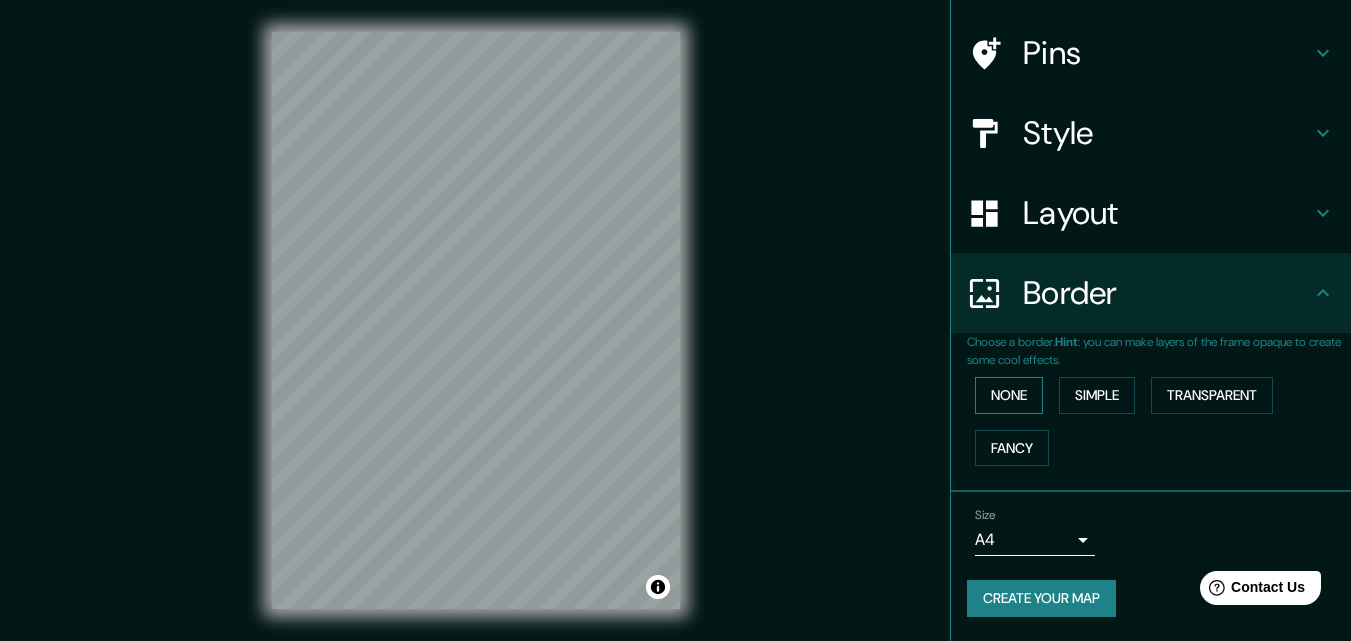 click on "None" at bounding box center [1009, 395] 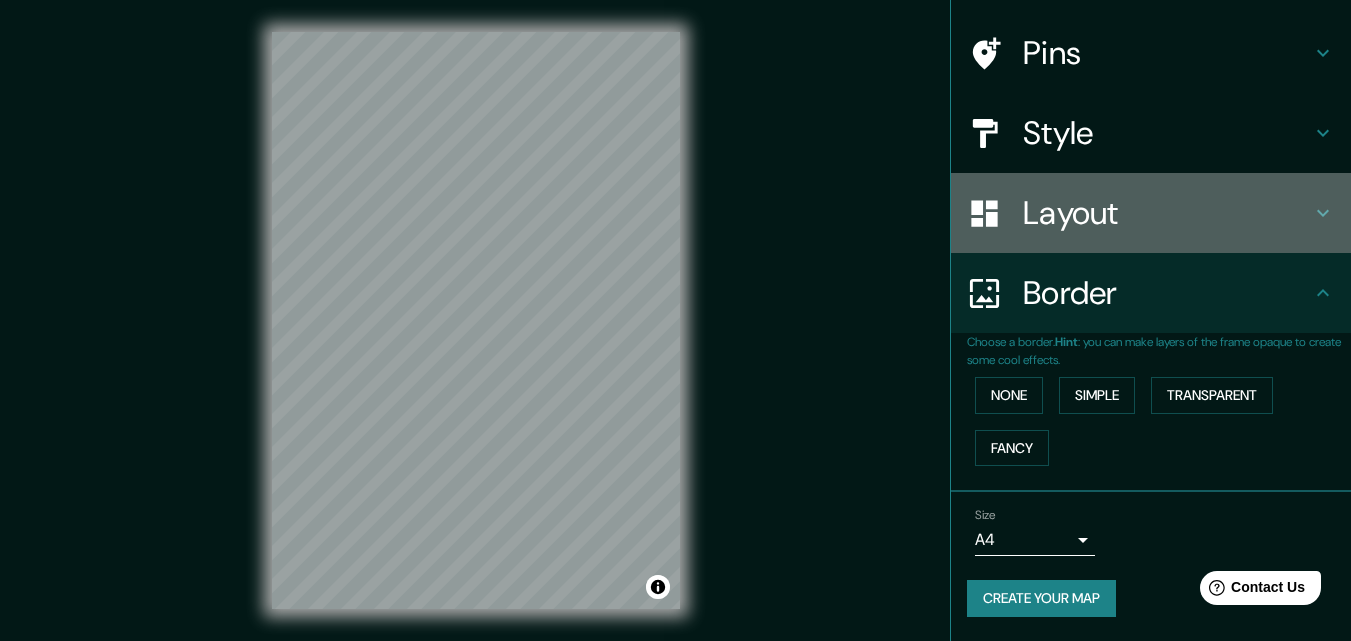 click on "Layout" at bounding box center [1167, 213] 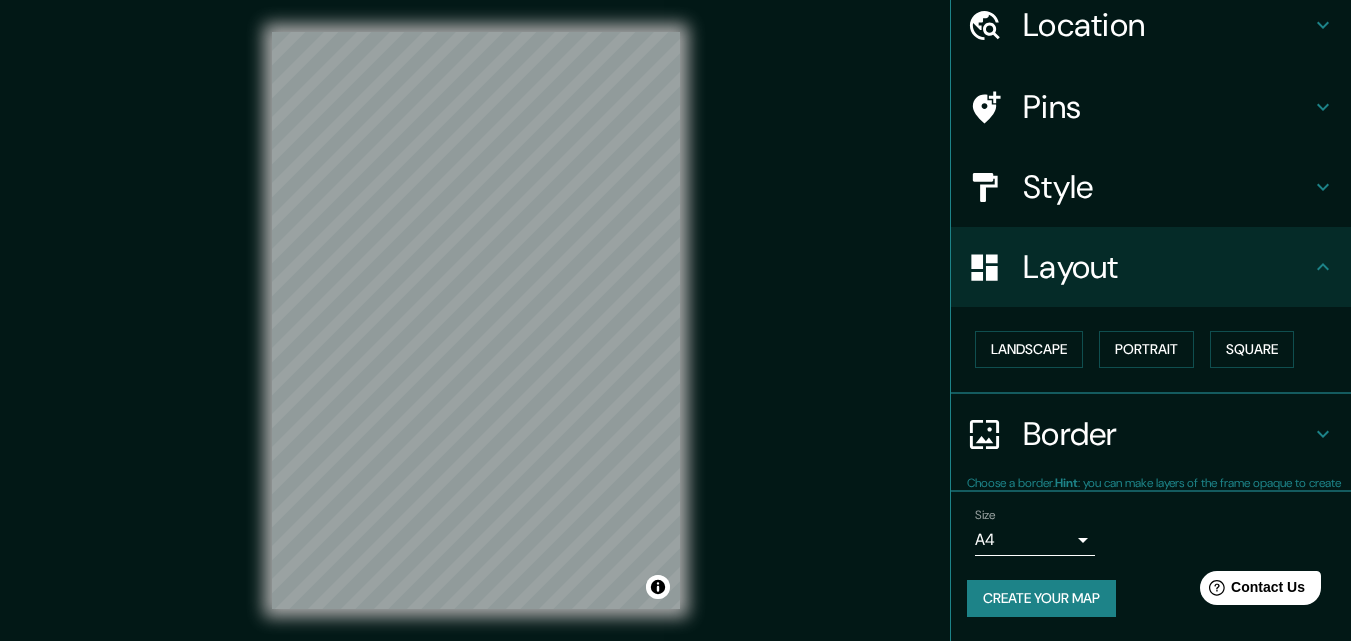 scroll, scrollTop: 78, scrollLeft: 0, axis: vertical 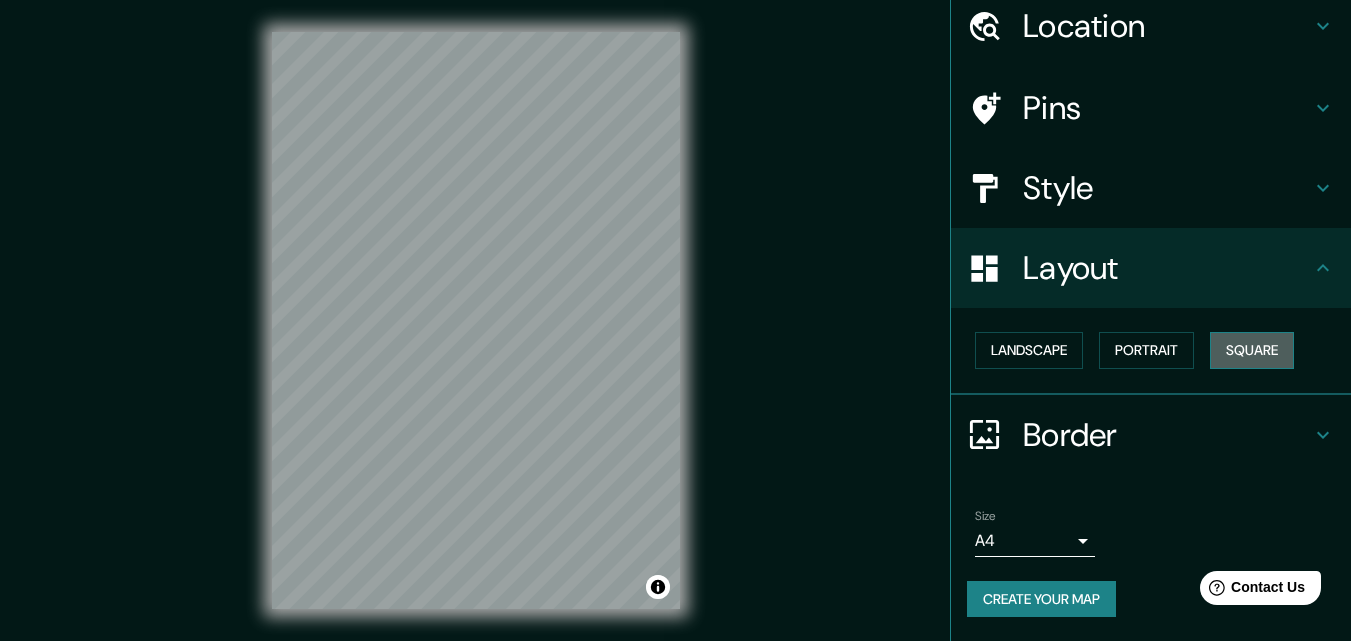 click on "Square" at bounding box center (1252, 350) 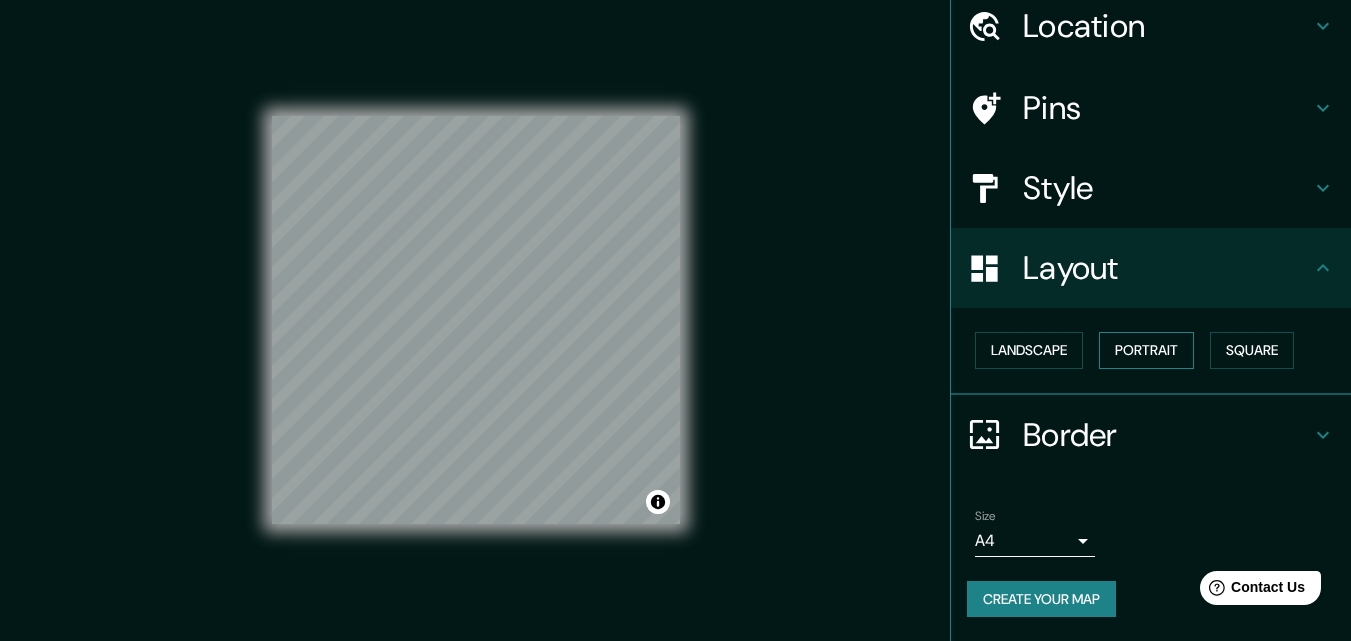 click on "Portrait" at bounding box center [1146, 350] 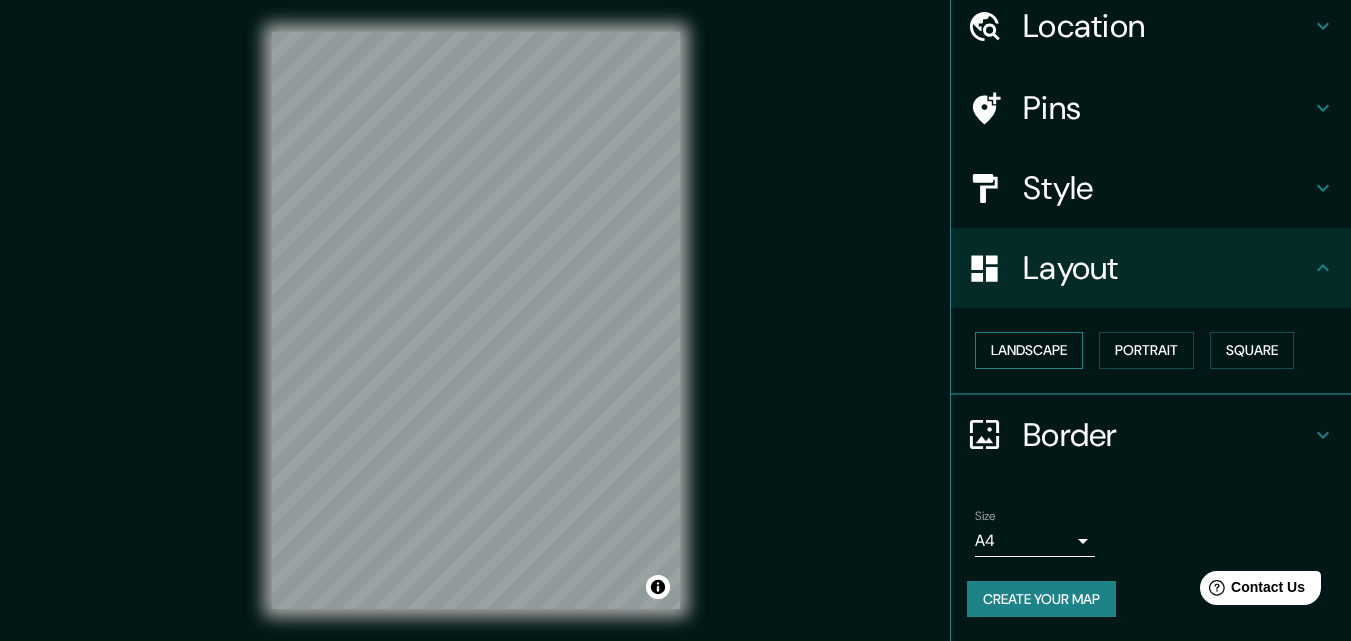 click on "Landscape" at bounding box center (1029, 350) 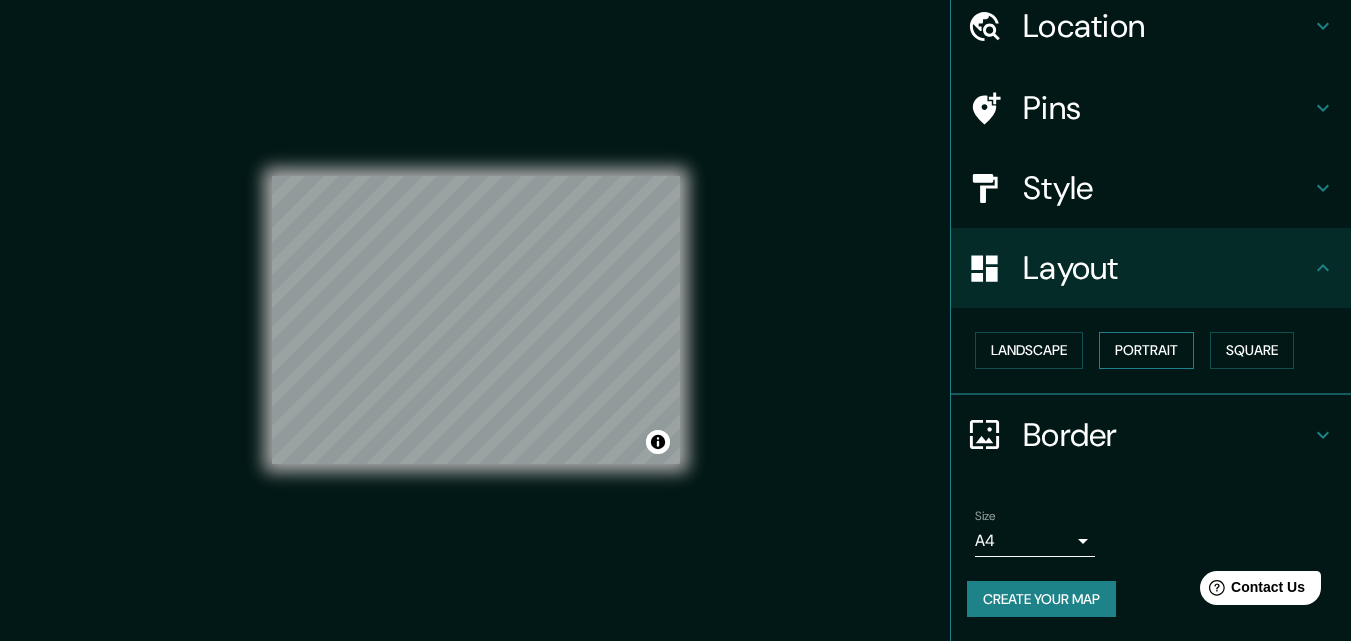 click on "Portrait" at bounding box center [1146, 350] 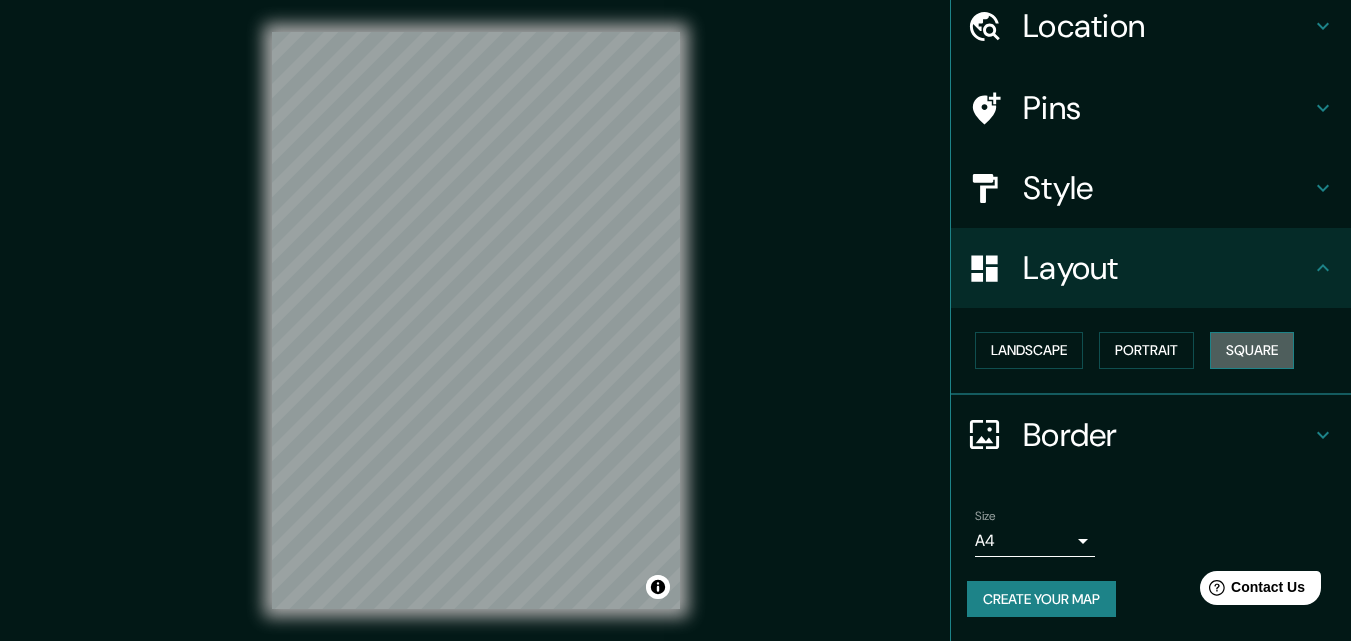 click on "Square" at bounding box center (1252, 350) 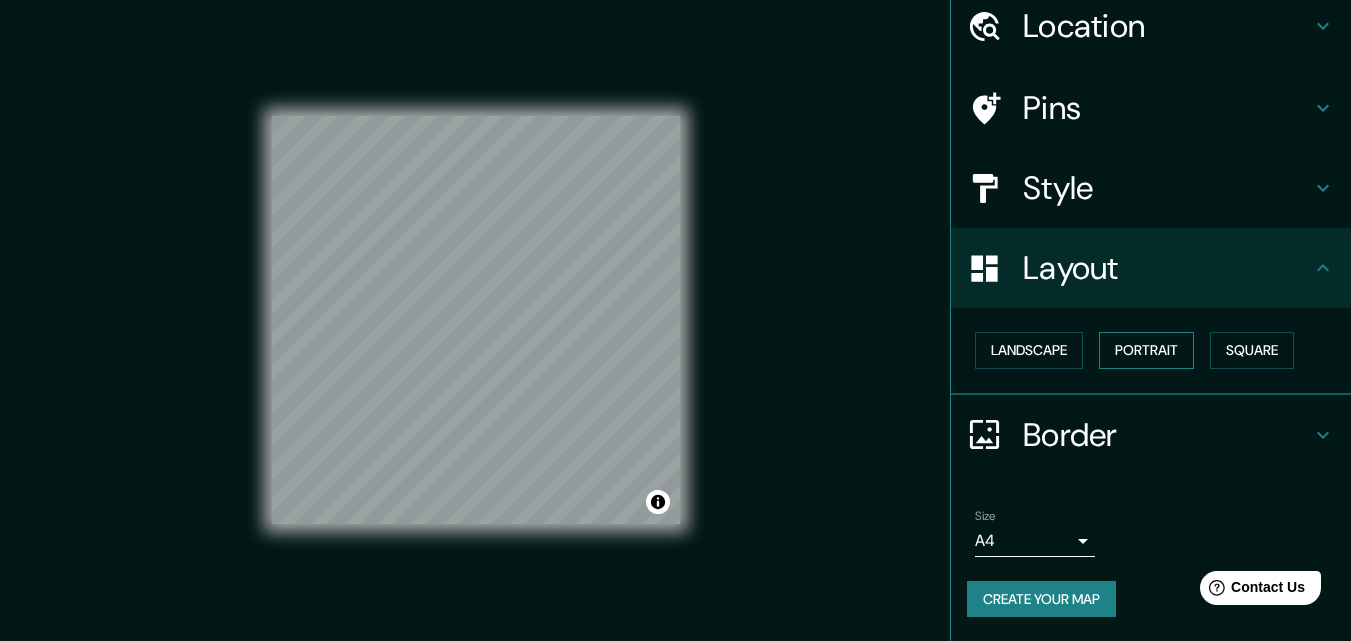 click on "Portrait" at bounding box center (1146, 350) 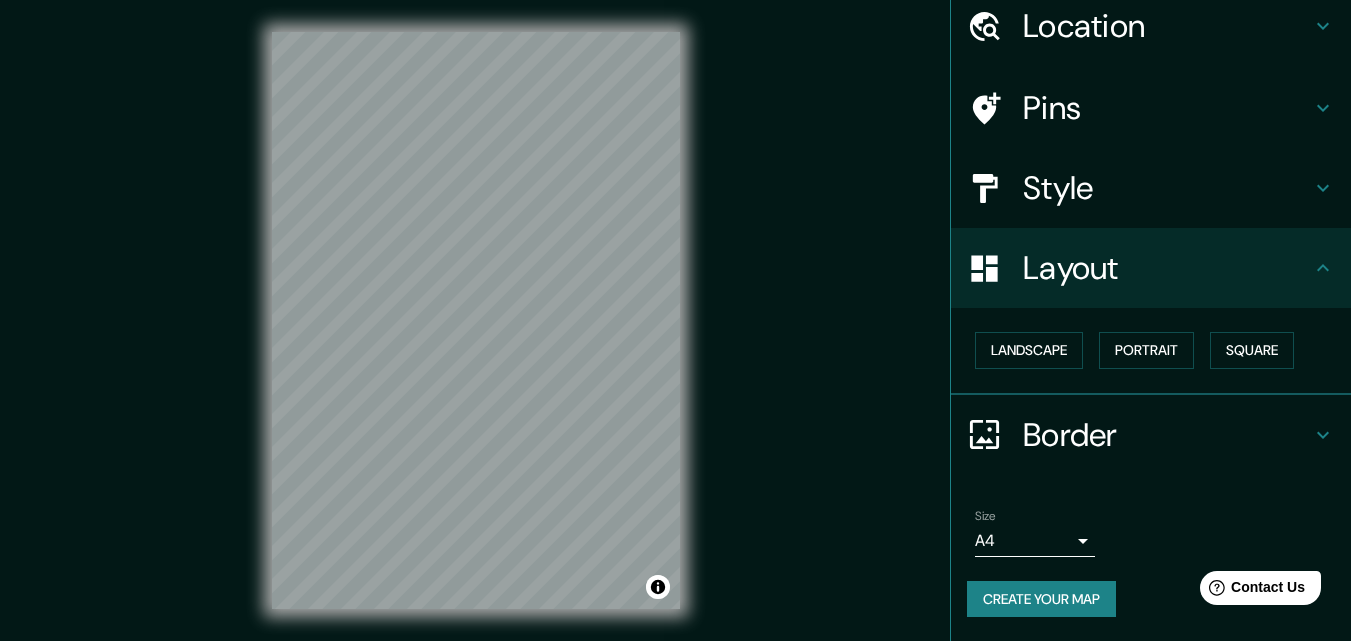 click on "Create your map" at bounding box center [1041, 599] 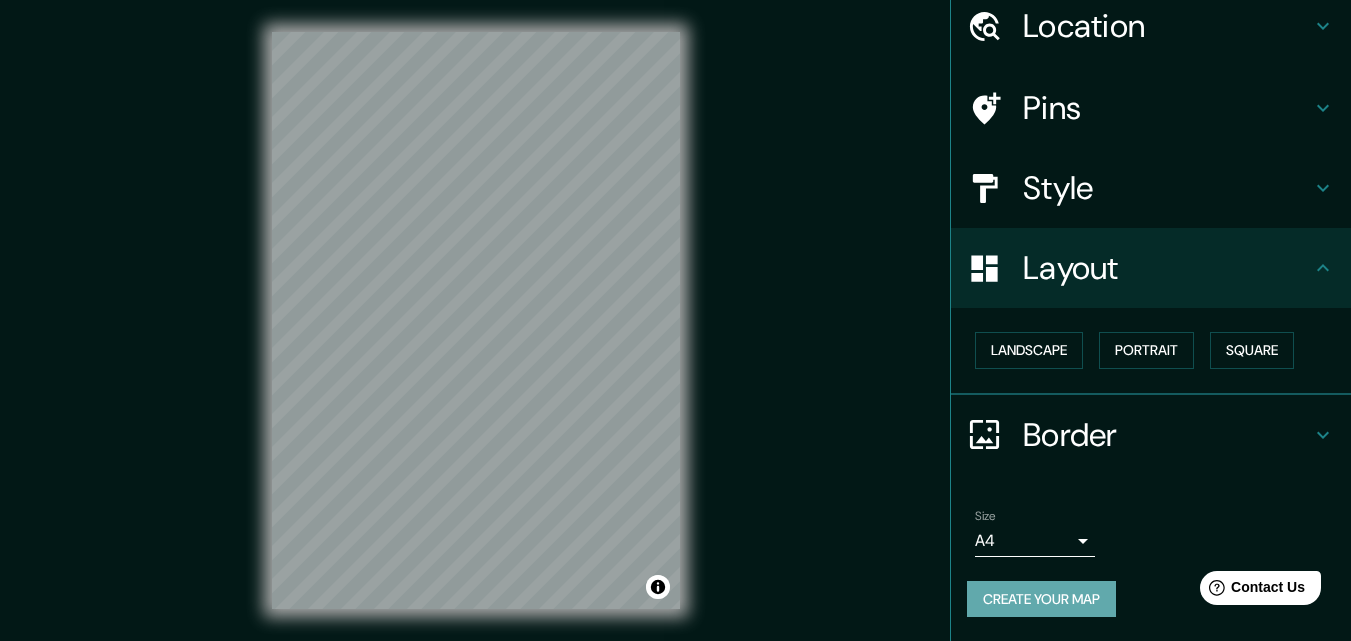 click on "Create your map" at bounding box center (1041, 599) 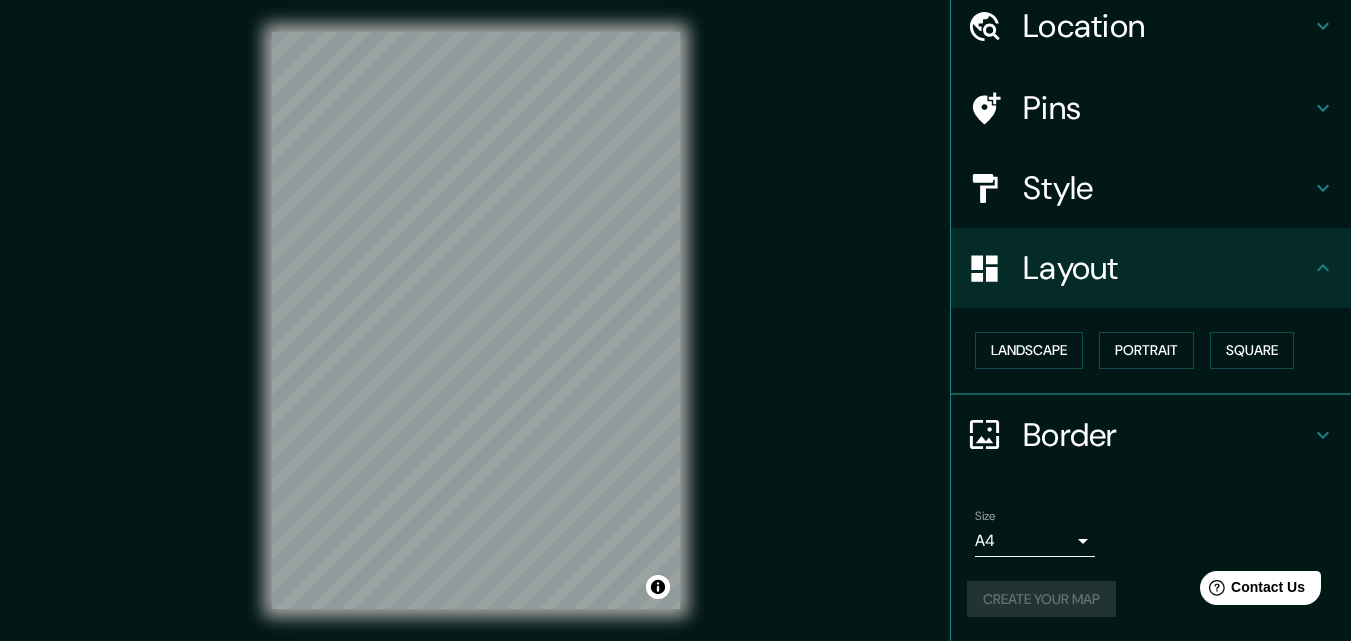 scroll, scrollTop: 32, scrollLeft: 0, axis: vertical 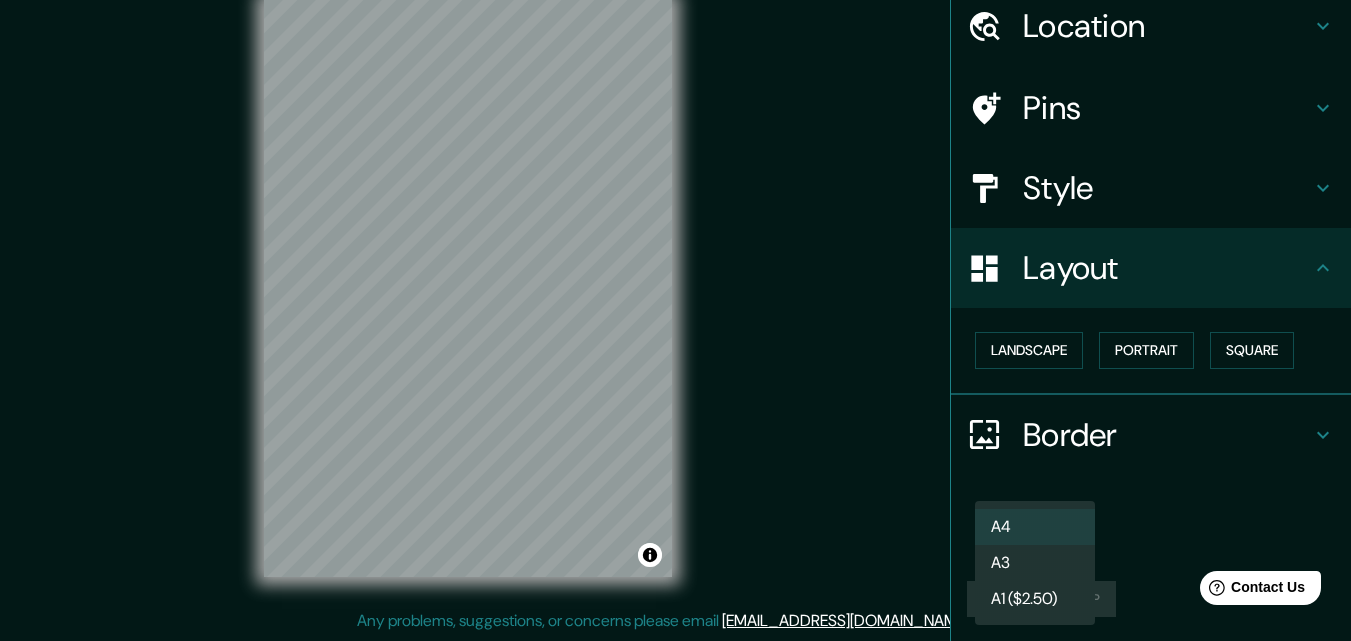 click on "Mappin Location Pins Style Layout Landscape Portrait Square Border Choose a border.  Hint : you can make layers of the frame opaque to create some cool effects. None Simple Transparent Fancy Size A4 single Create your map © Mapbox   © OpenStreetMap   Improve this map Any problems, suggestions, or concerns please email    help@mappin.pro . . . A4 A3 A1 ($2.50)" at bounding box center (675, 288) 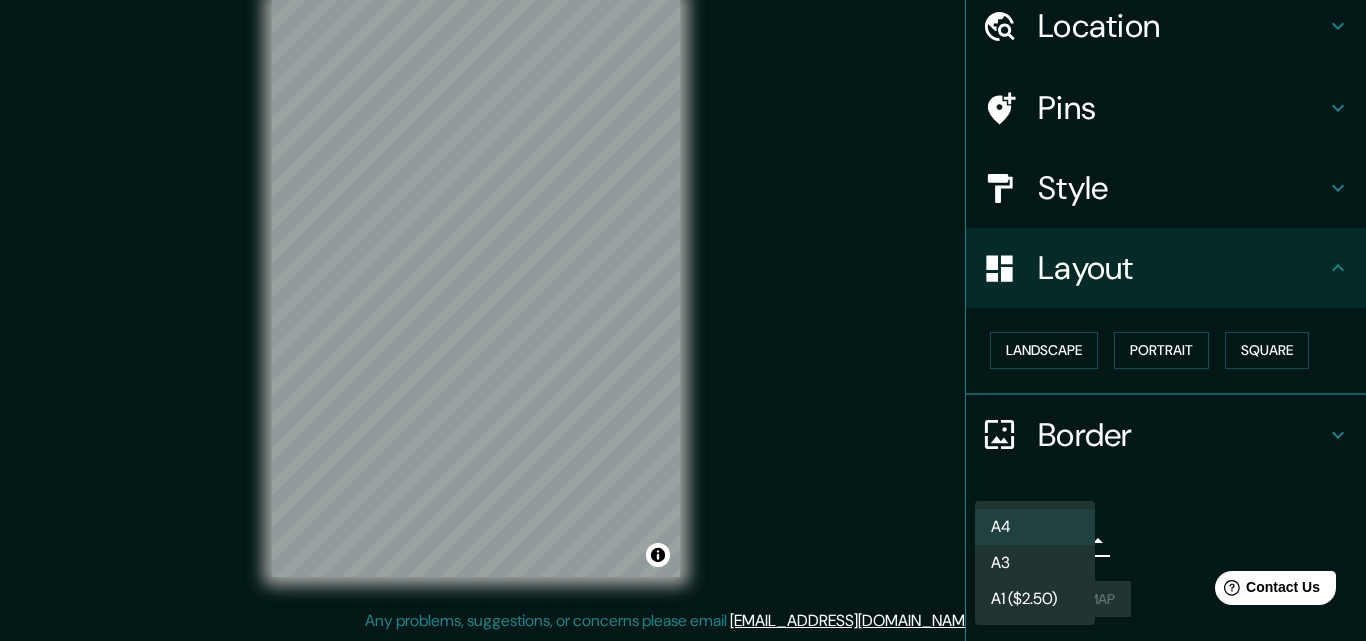 click on "A3" at bounding box center (1035, 563) 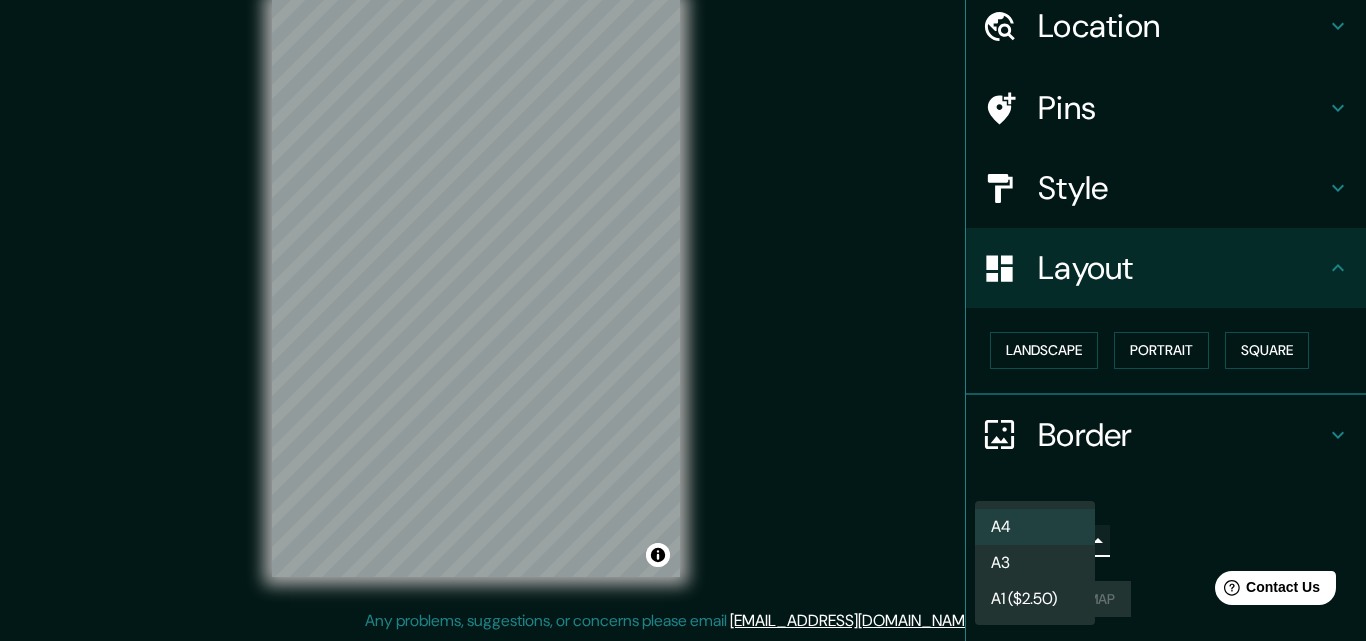 type on "a4" 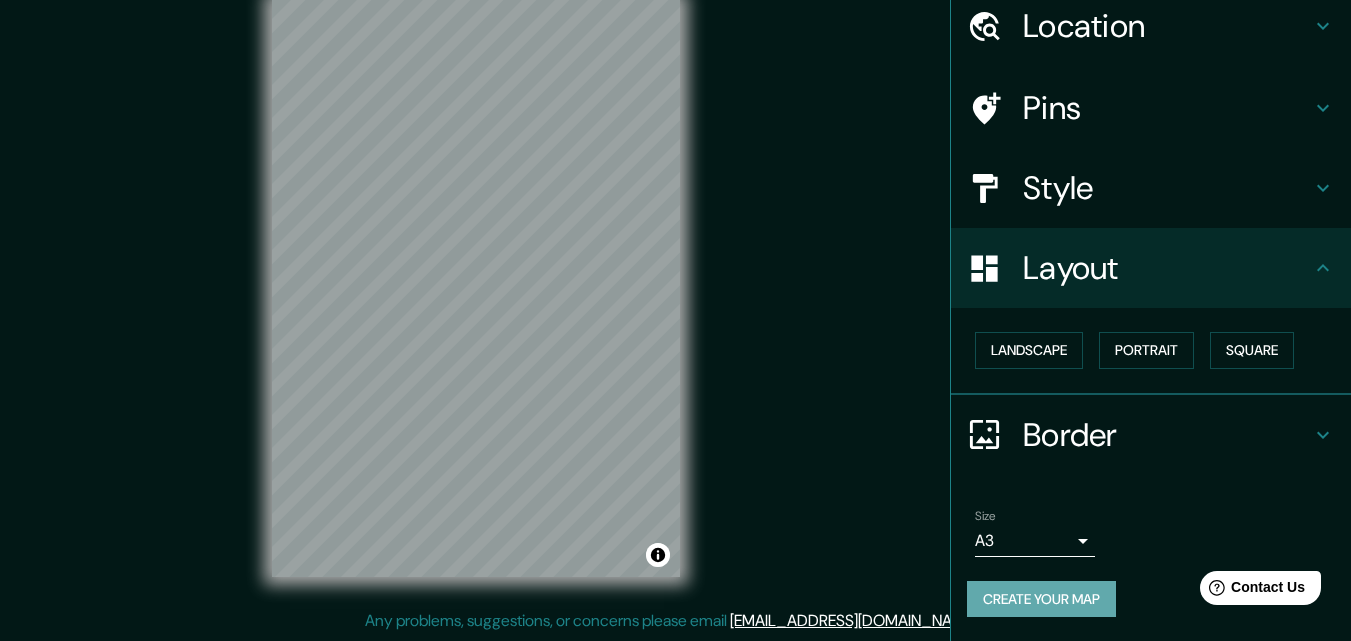 click on "Create your map" at bounding box center (1041, 599) 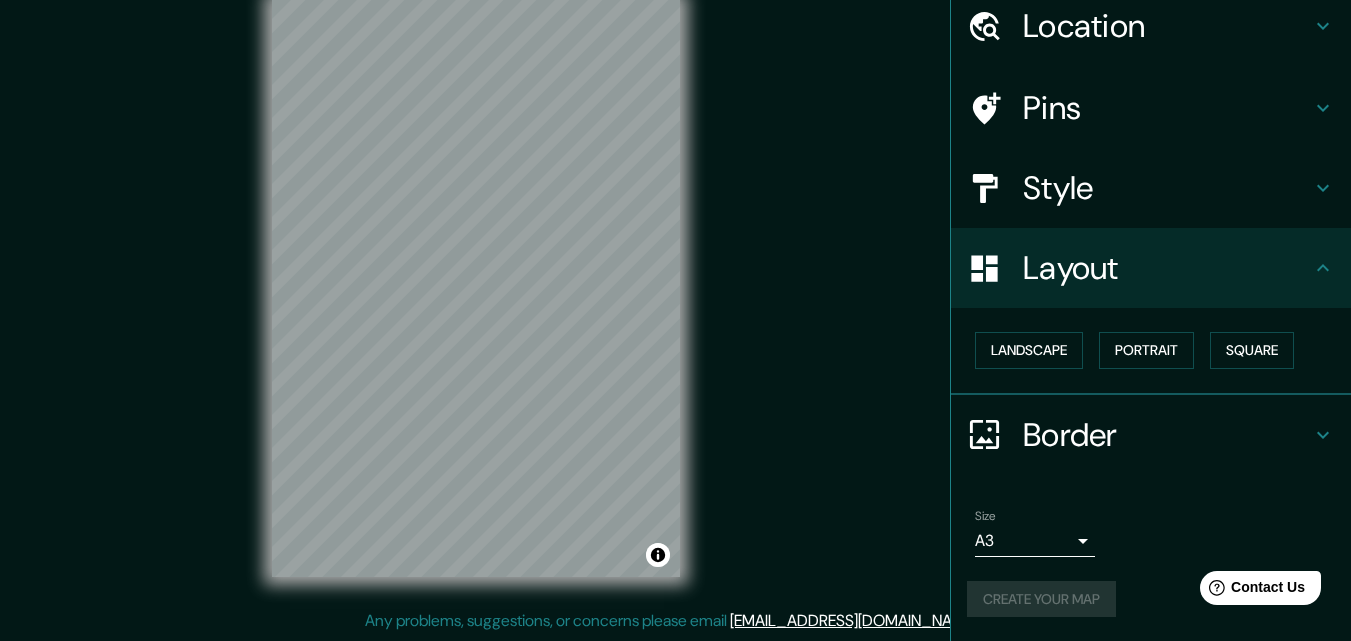 scroll, scrollTop: 0, scrollLeft: 0, axis: both 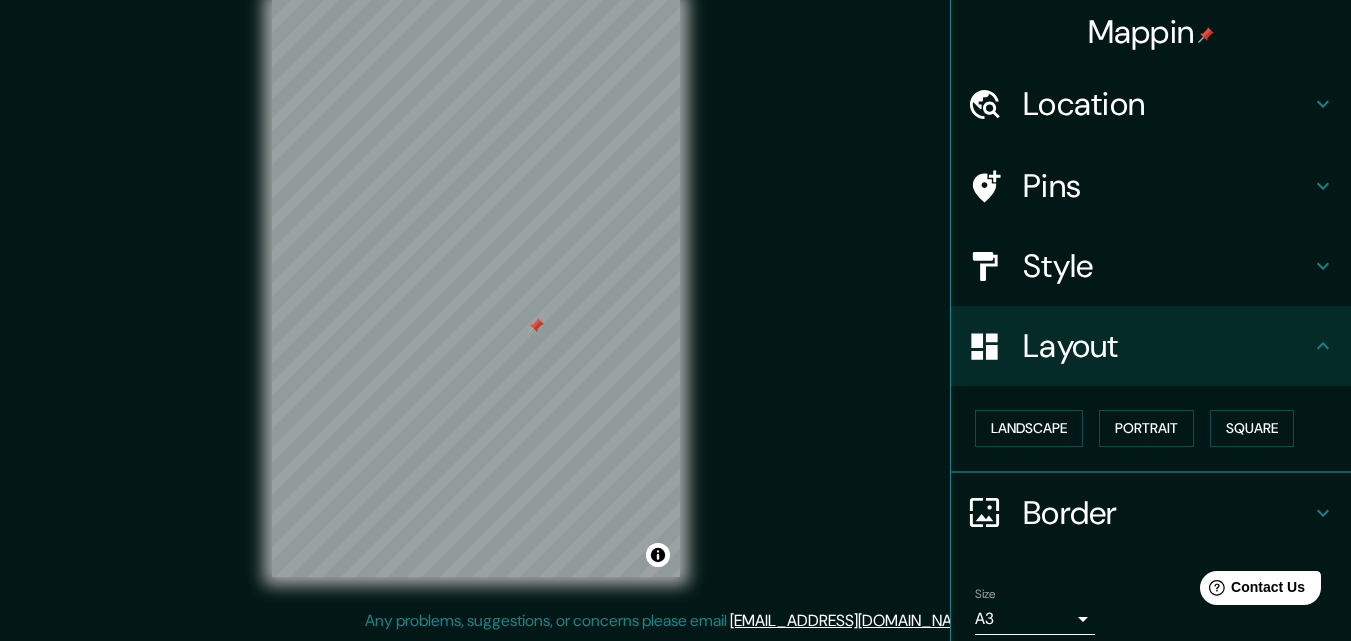 click on "Pins" at bounding box center [1167, 186] 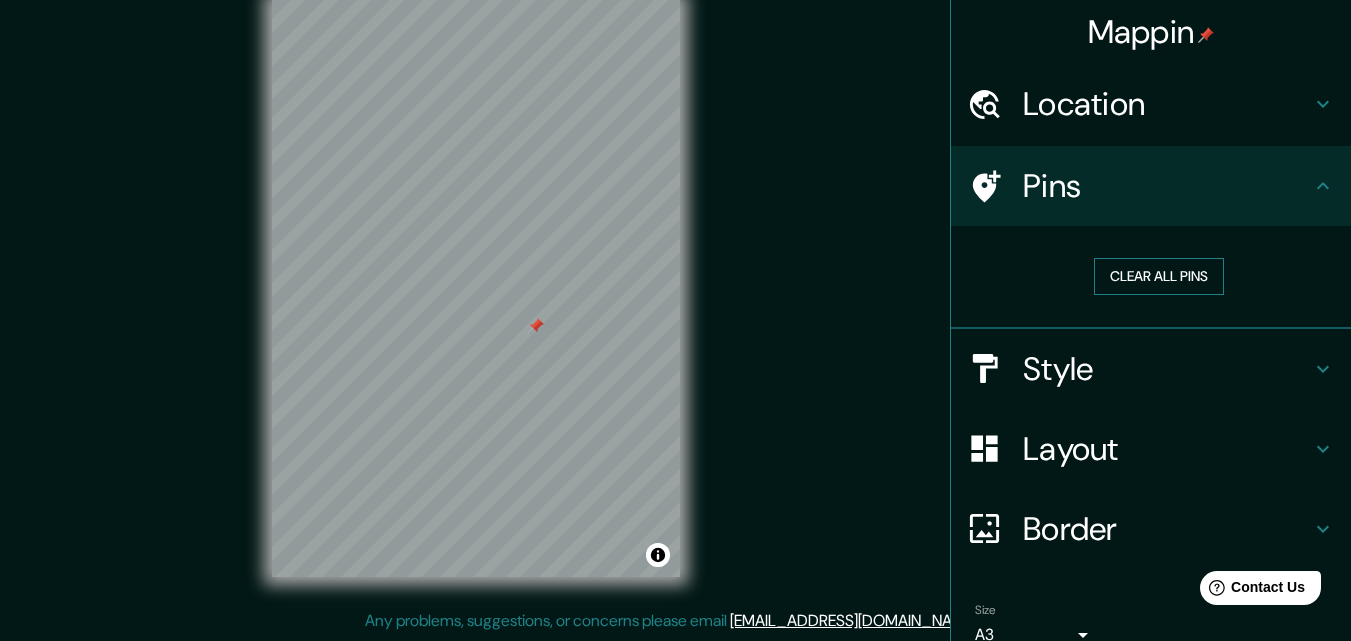 click on "Clear all pins" at bounding box center (1159, 276) 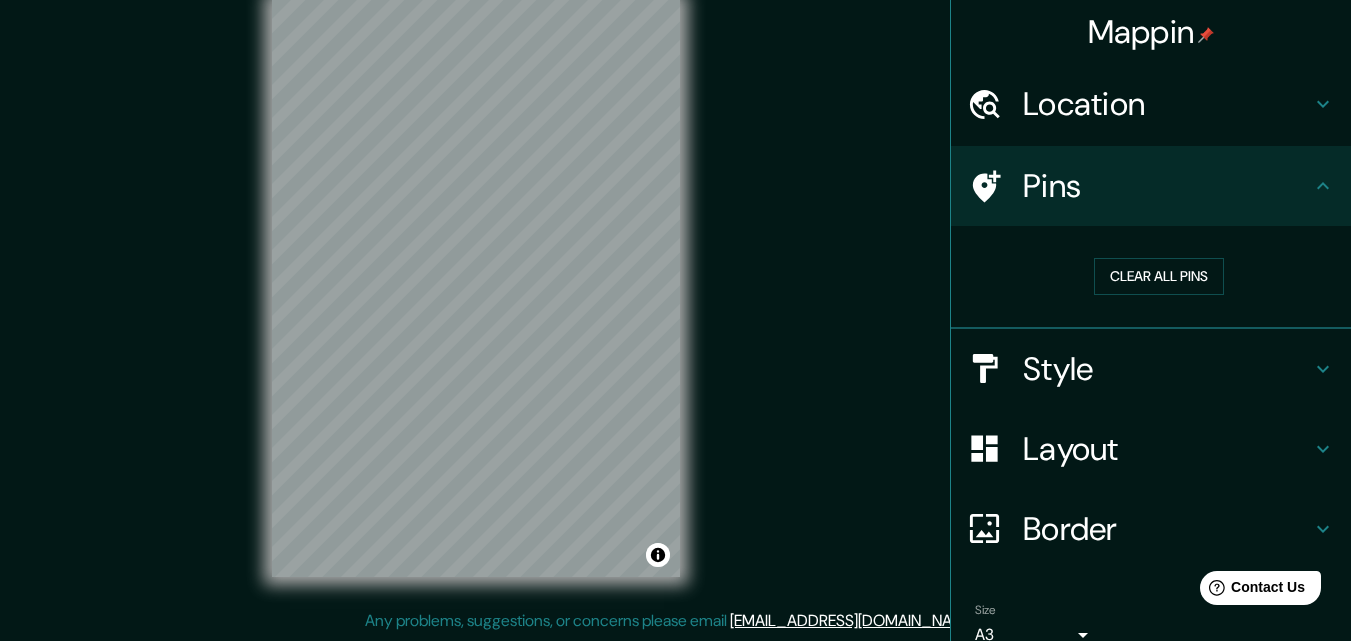scroll, scrollTop: 94, scrollLeft: 0, axis: vertical 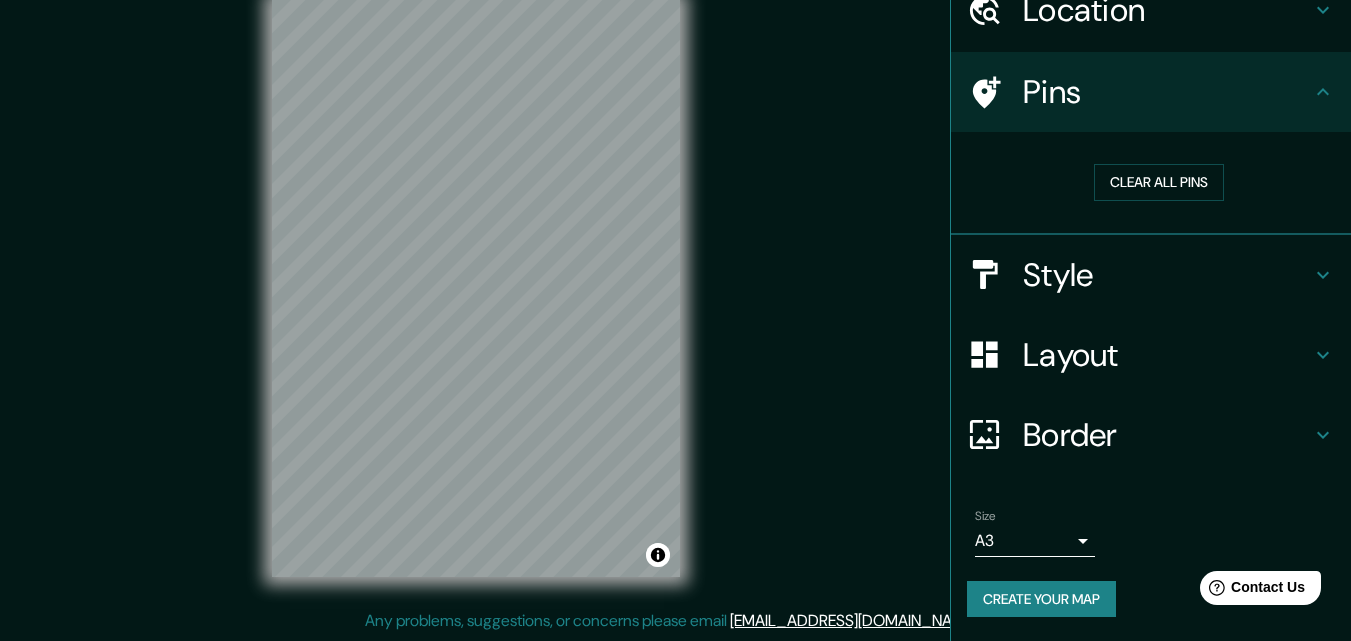 click on "Create your map" at bounding box center (1041, 599) 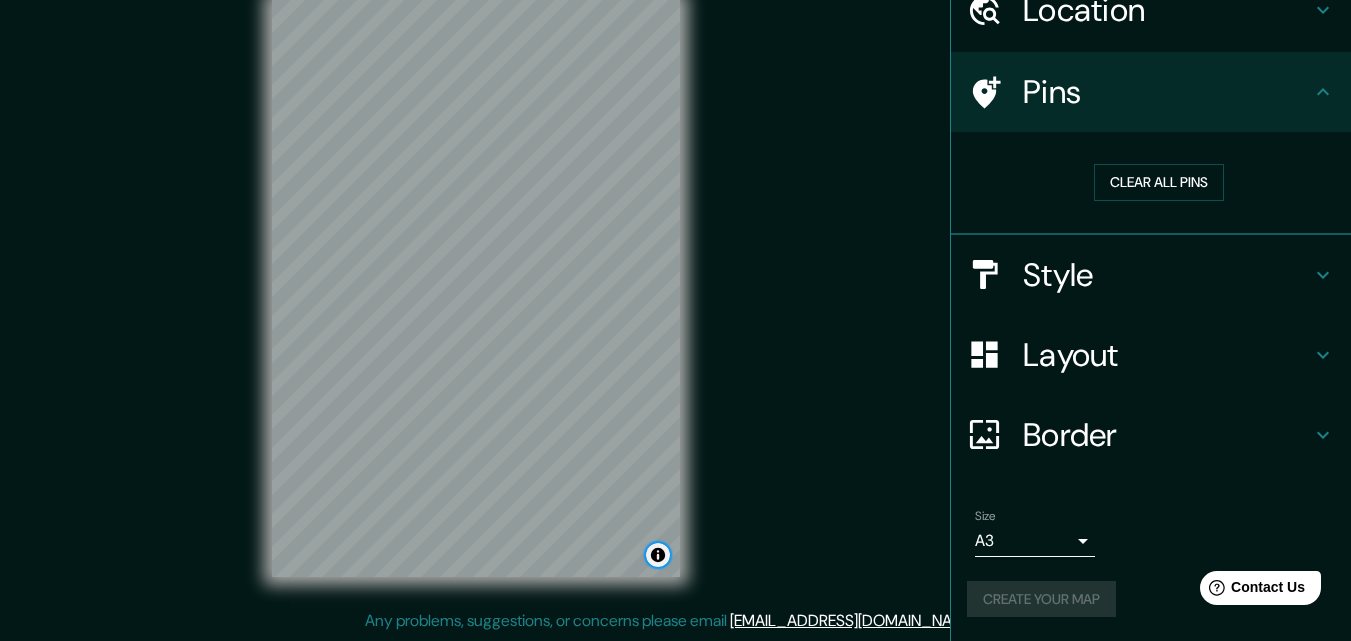 click at bounding box center (658, 555) 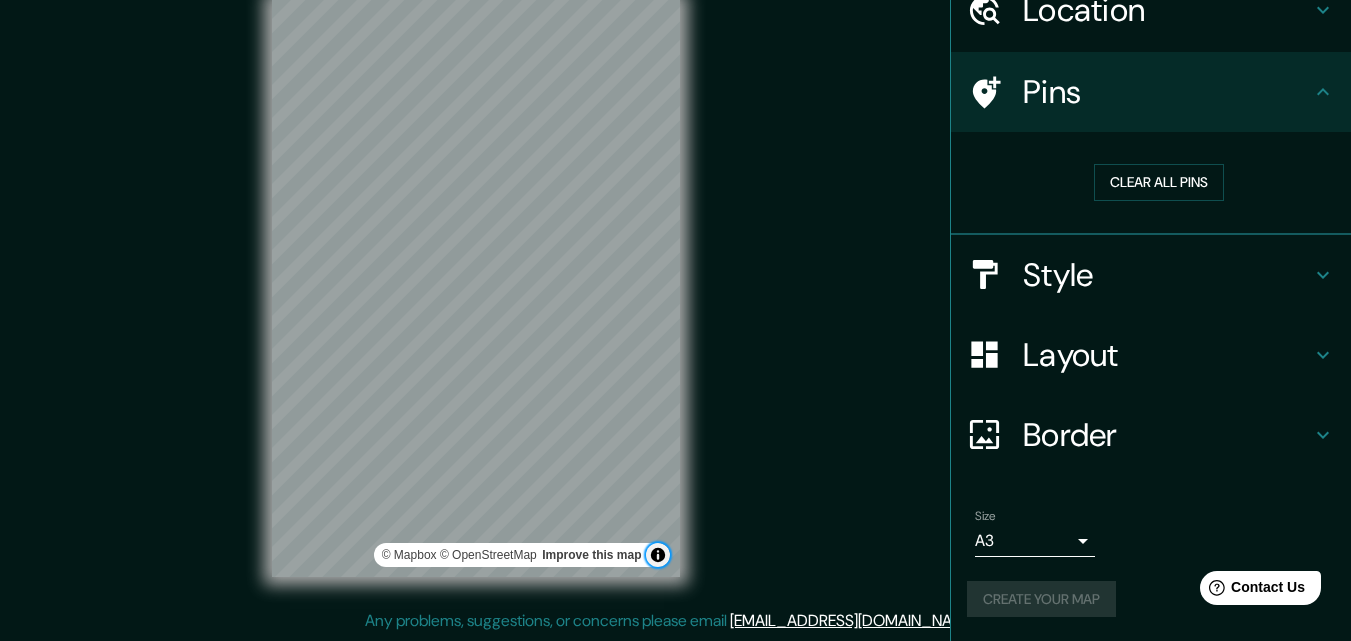 click at bounding box center [658, 555] 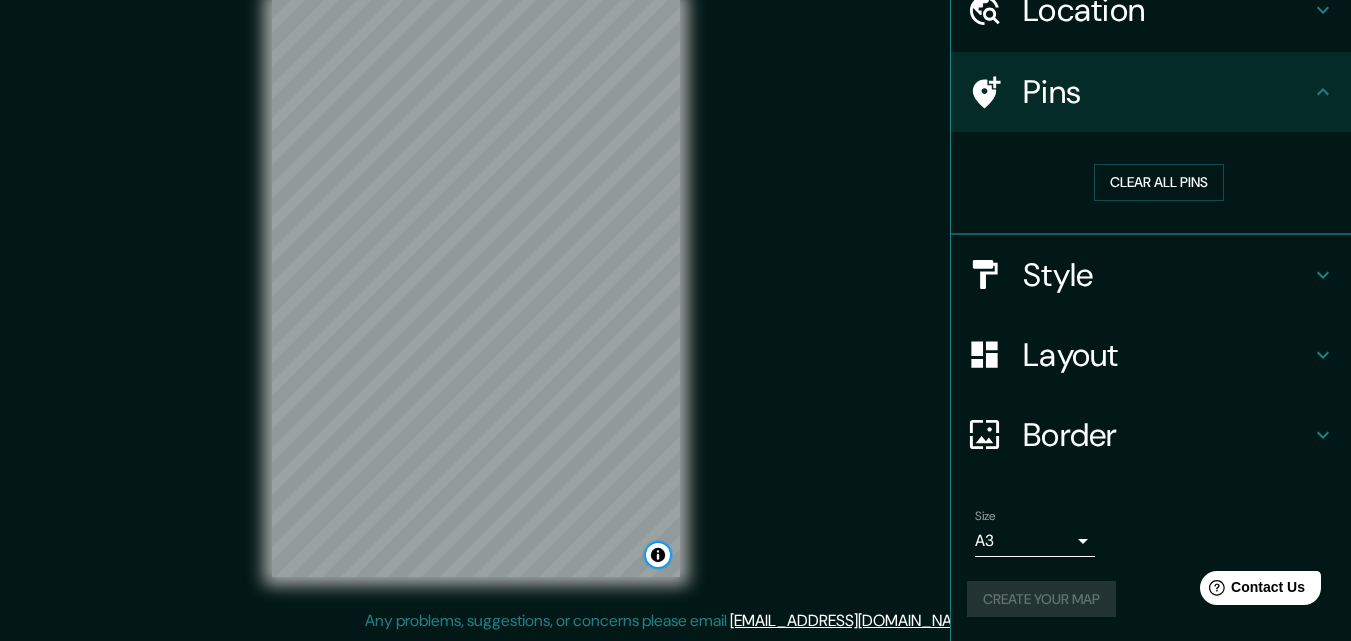 type 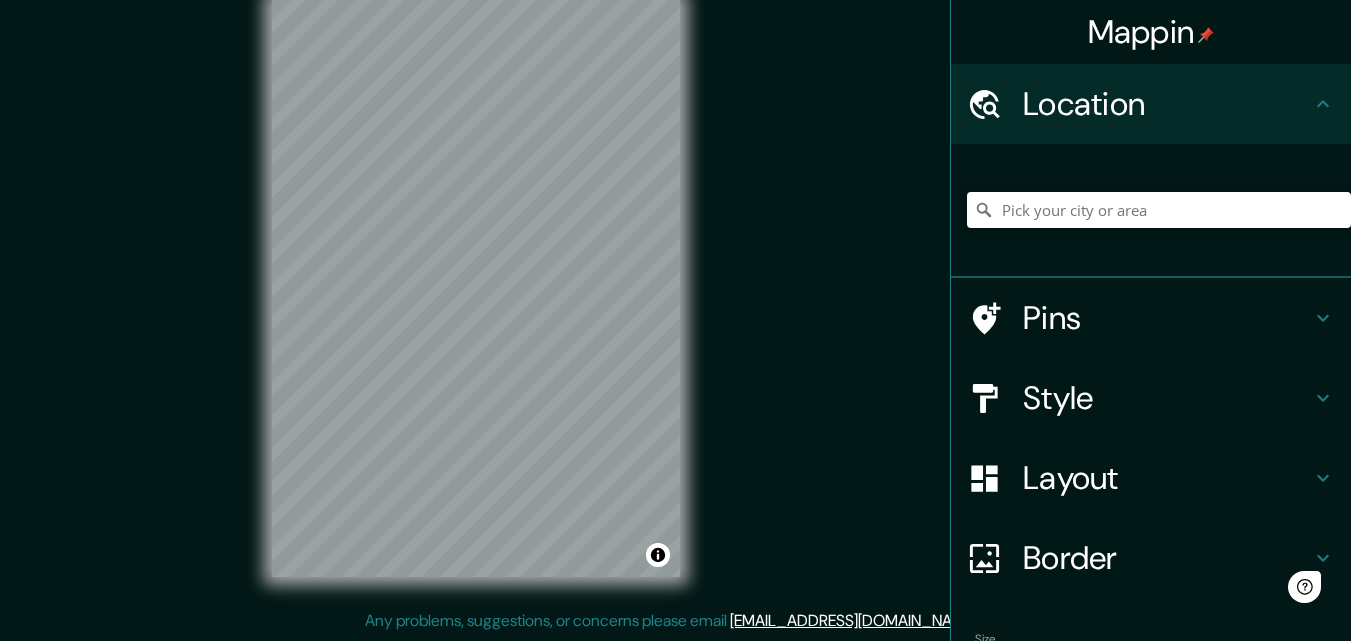 scroll, scrollTop: 0, scrollLeft: 0, axis: both 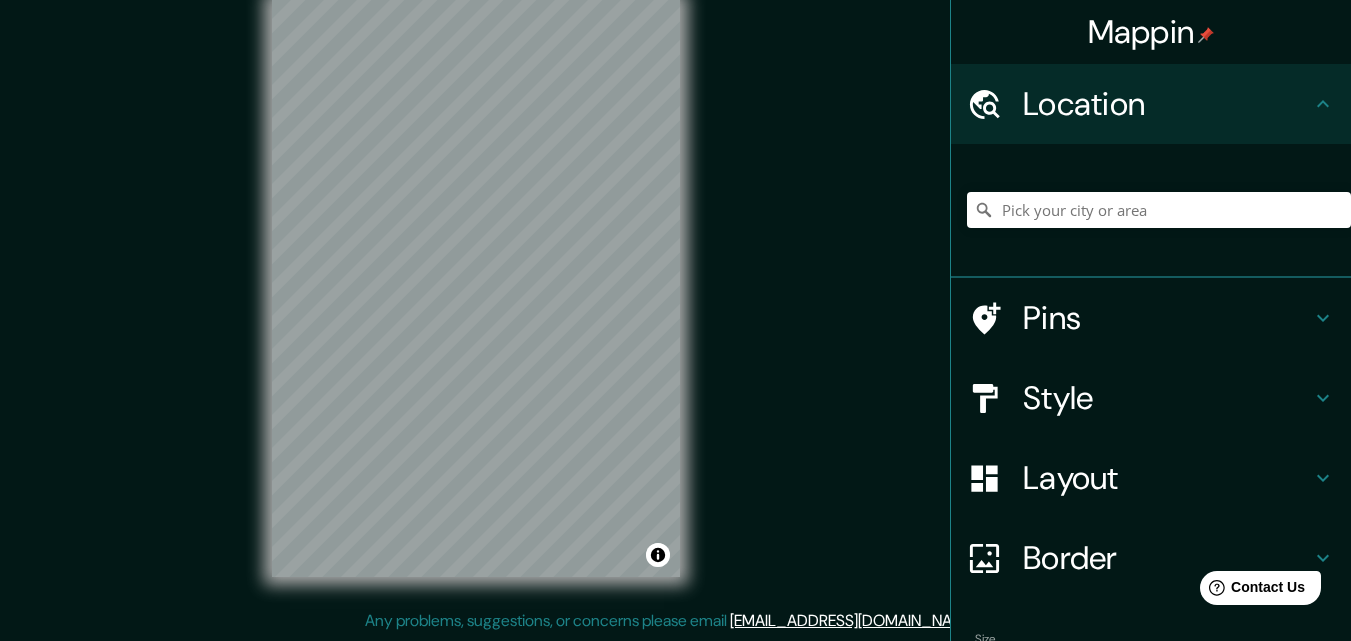 click on "Mappin Location Pins Style Layout Border Choose a border.  Hint : you can make layers of the frame opaque to create some cool effects. None Simple Transparent Fancy Size A4 single Create your map © Mapbox   © OpenStreetMap   Improve this map Any problems, suggestions, or concerns please email    [EMAIL_ADDRESS][DOMAIN_NAME] . . ." at bounding box center [675, 304] 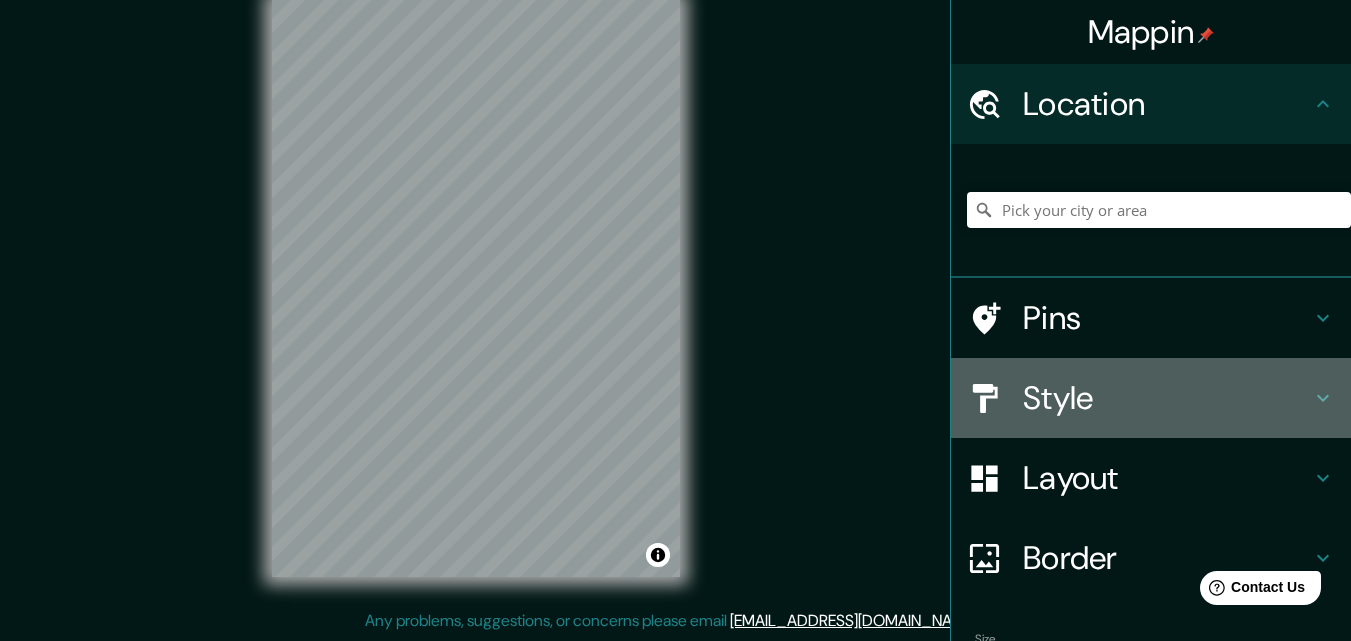 click on "Style" at bounding box center (1151, 398) 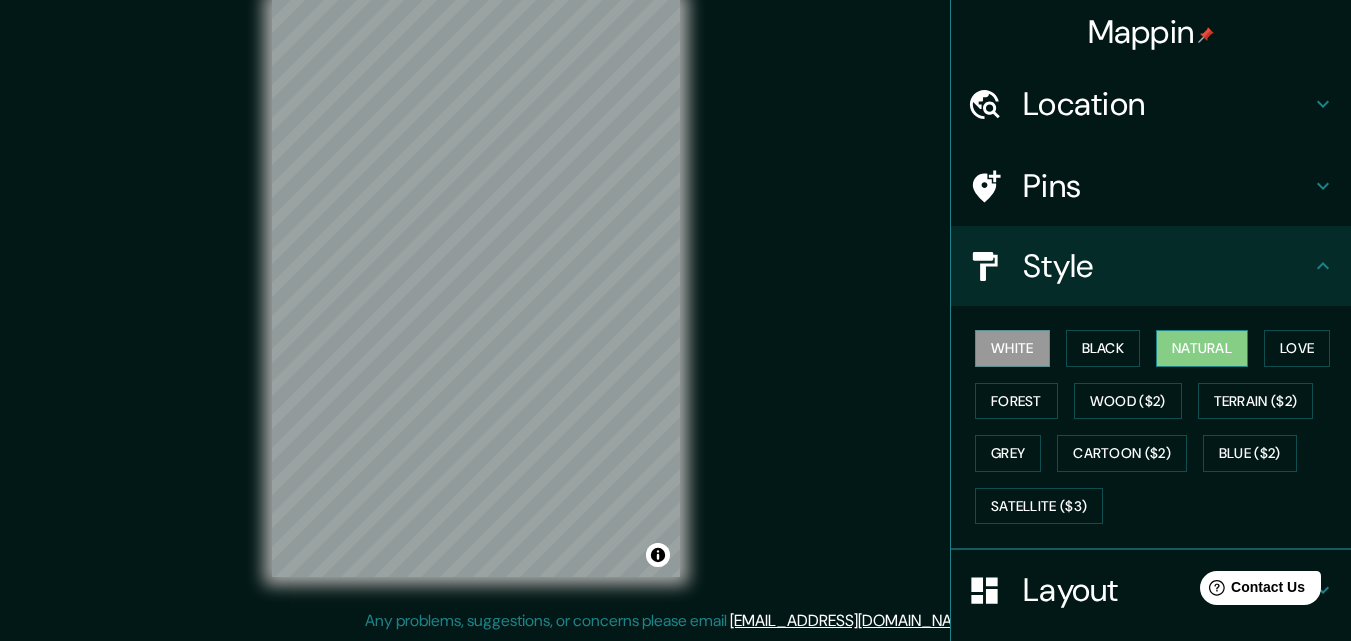 click on "Natural" at bounding box center [1202, 348] 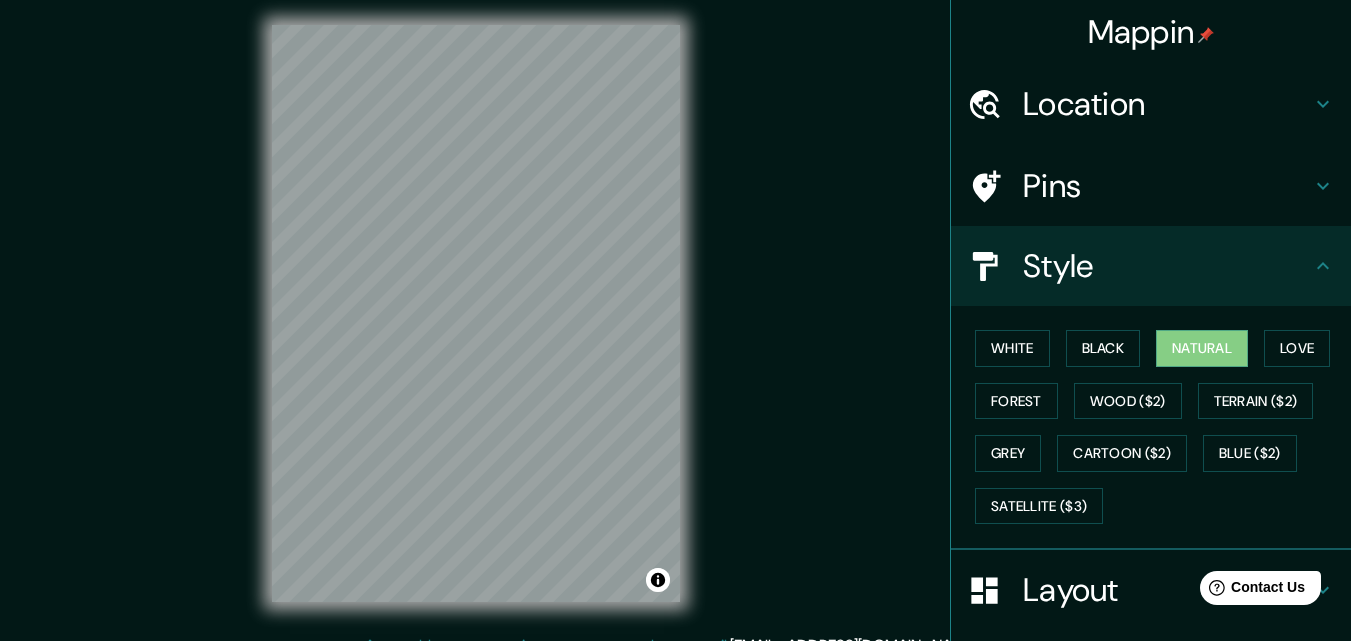 scroll, scrollTop: 0, scrollLeft: 0, axis: both 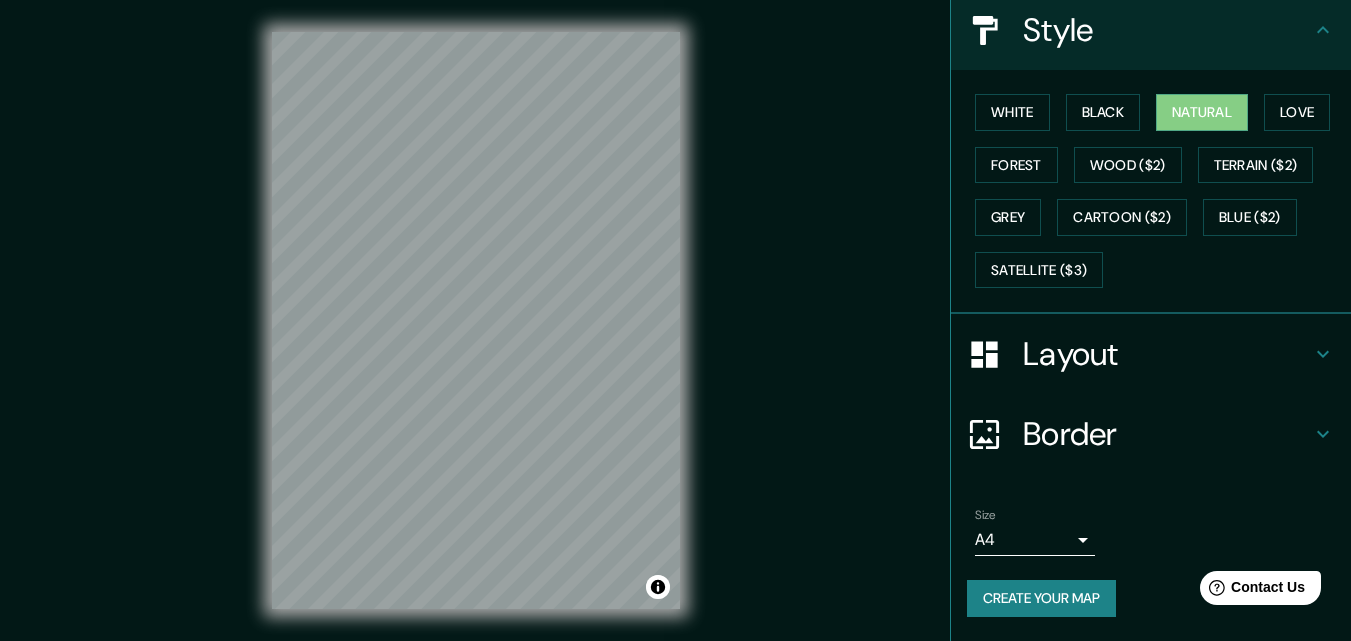 click on "Create your map" at bounding box center [1041, 598] 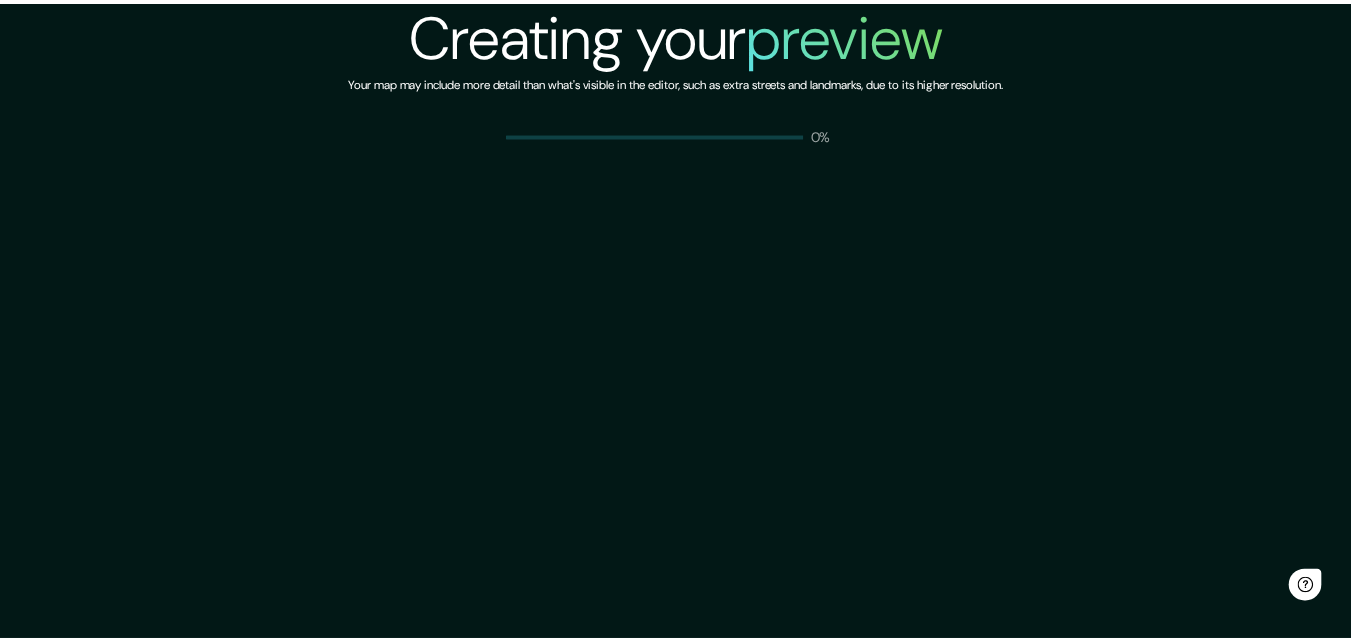 scroll, scrollTop: 0, scrollLeft: 0, axis: both 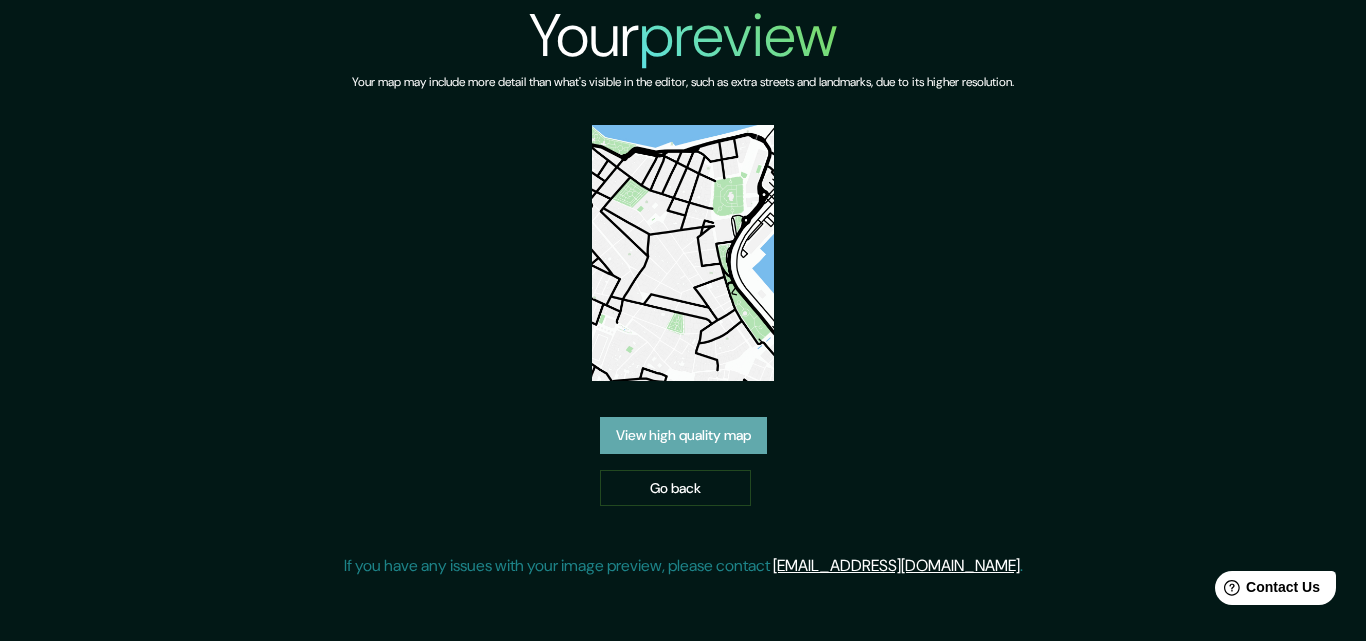 click on "View high quality map" at bounding box center (683, 435) 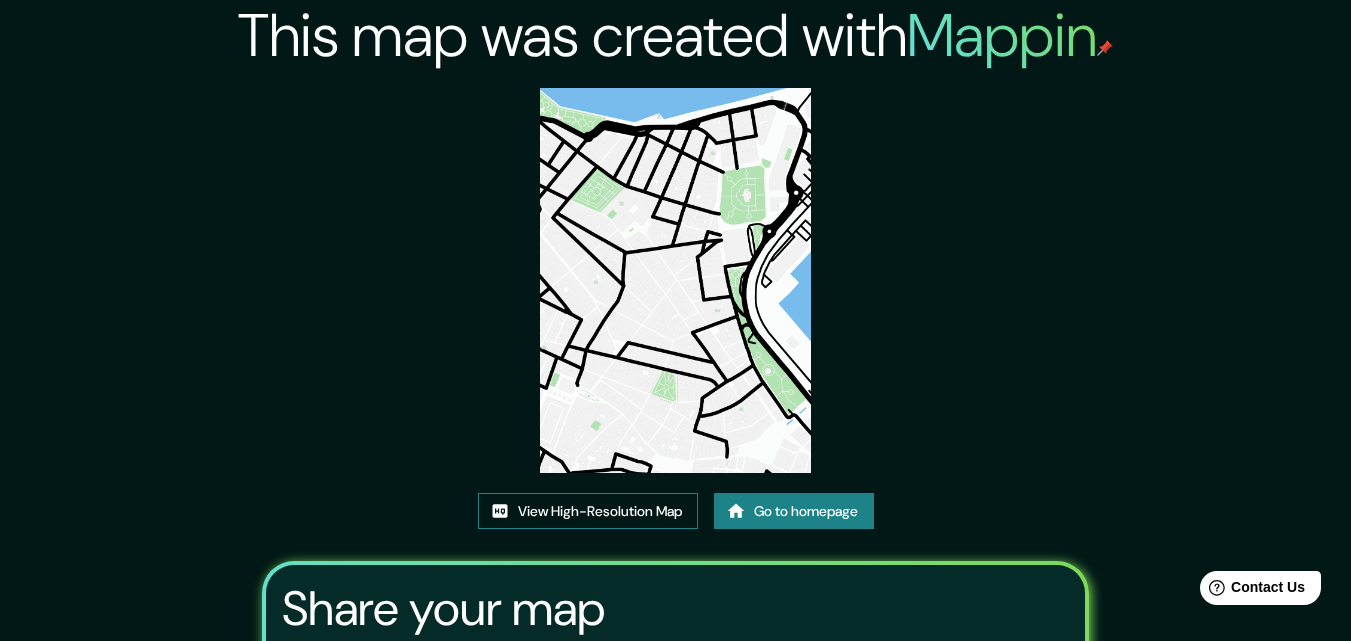 click on "View High-Resolution Map" at bounding box center [588, 511] 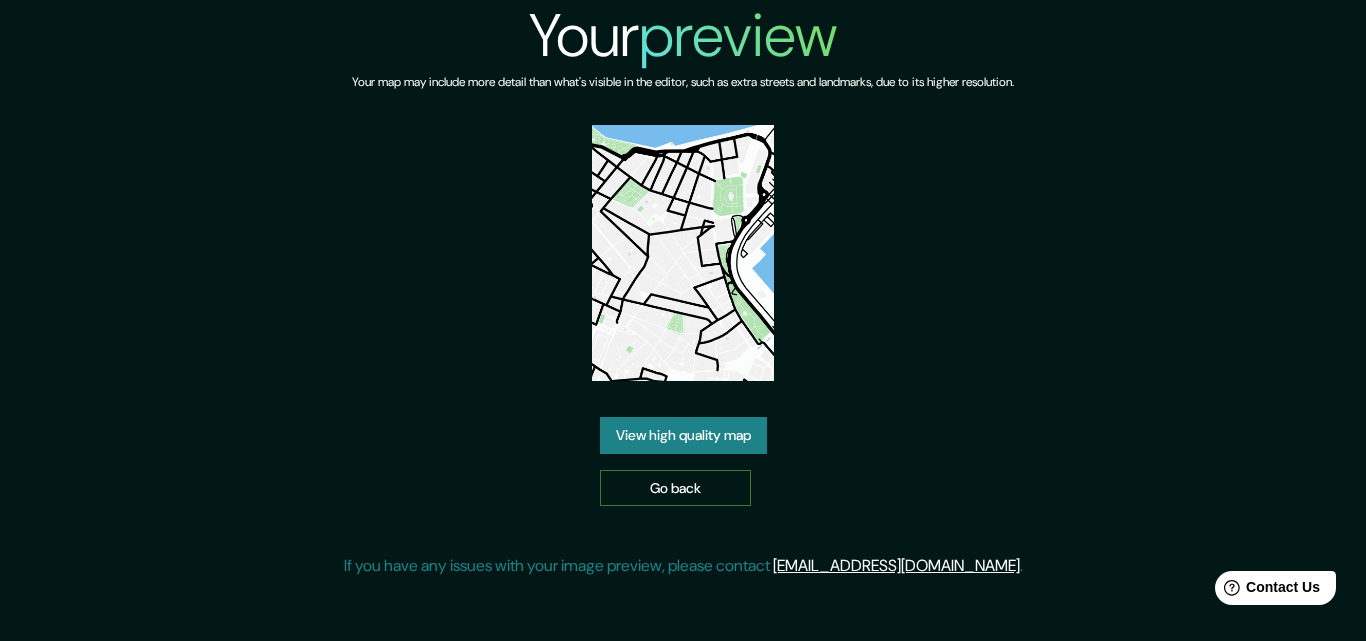 click on "Go back" at bounding box center (675, 488) 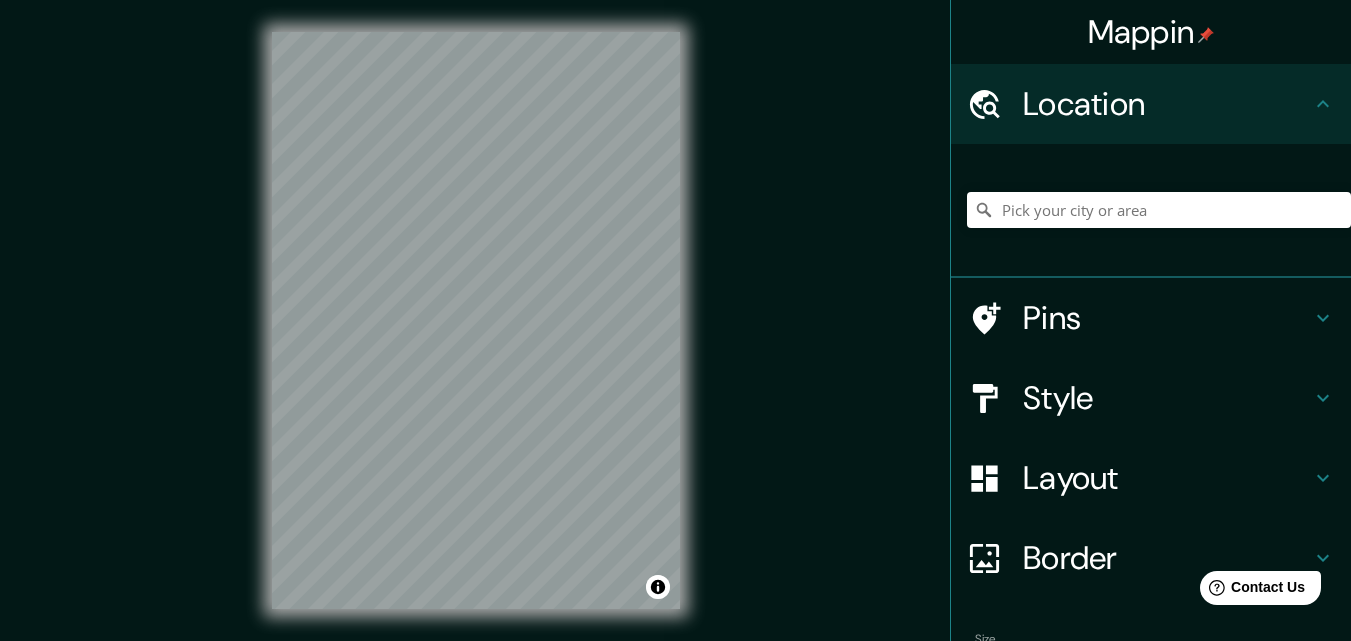 click on "© Mapbox   © OpenStreetMap   Improve this map" at bounding box center [476, 320] 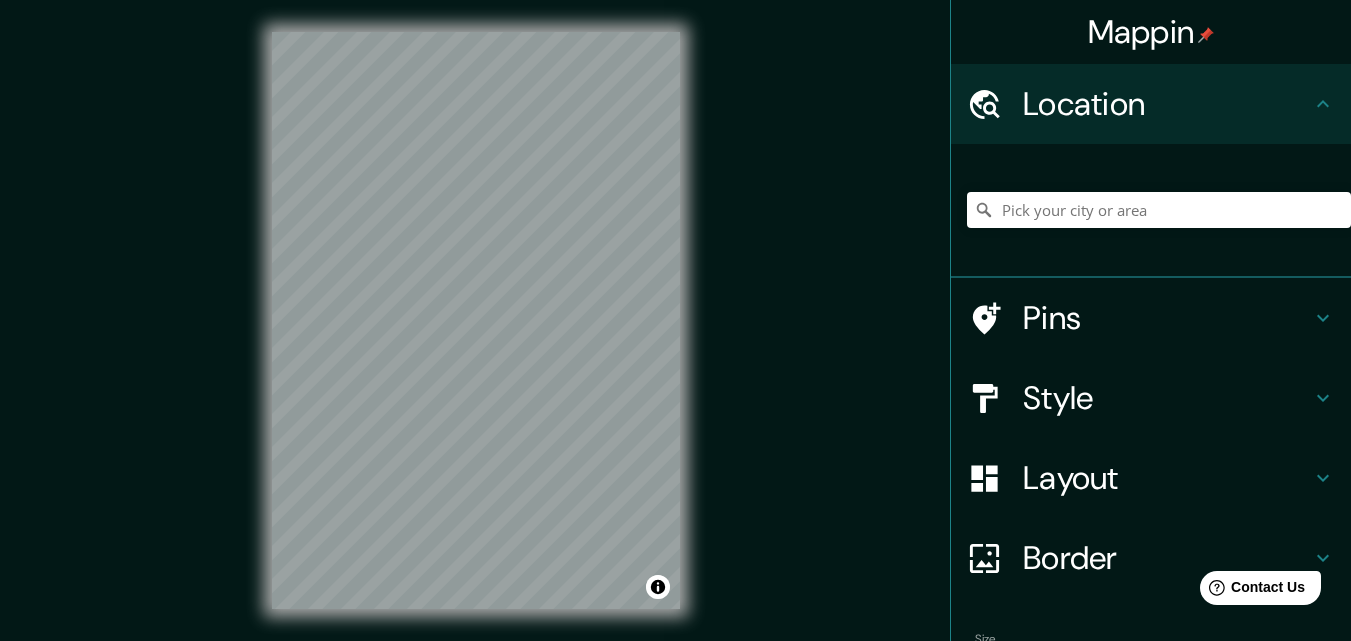 click on "© Mapbox   © OpenStreetMap   Improve this map" at bounding box center [476, 320] 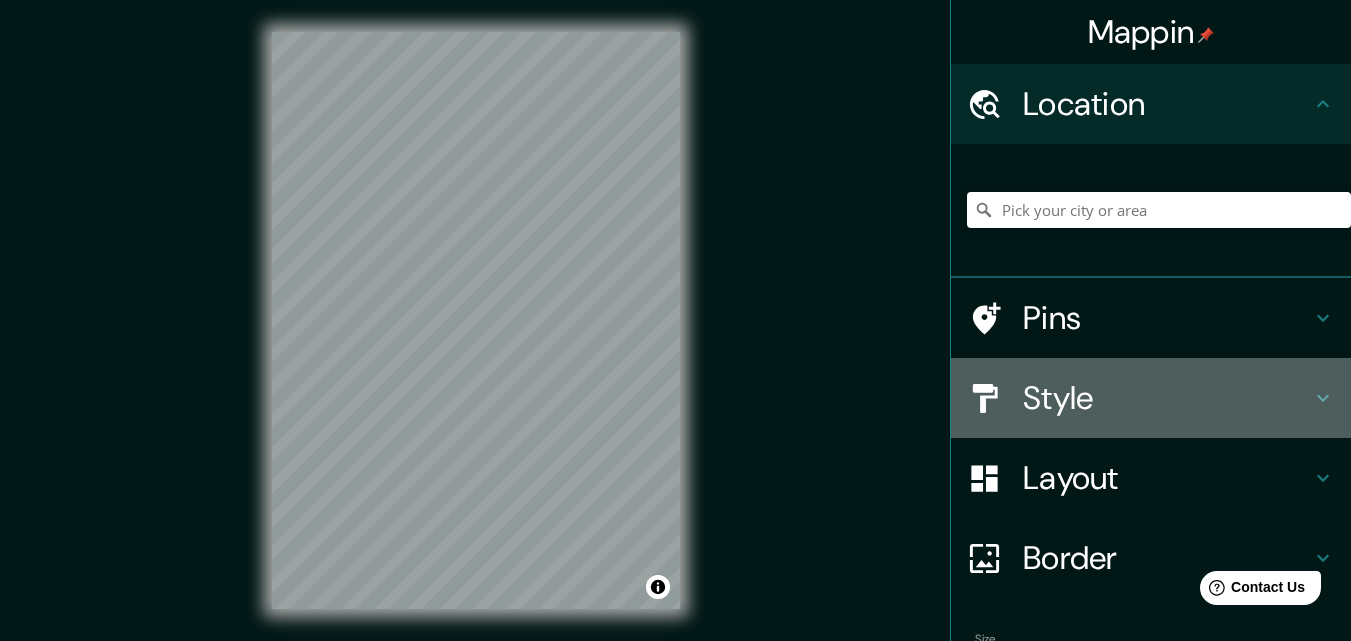 click on "Style" at bounding box center [1167, 398] 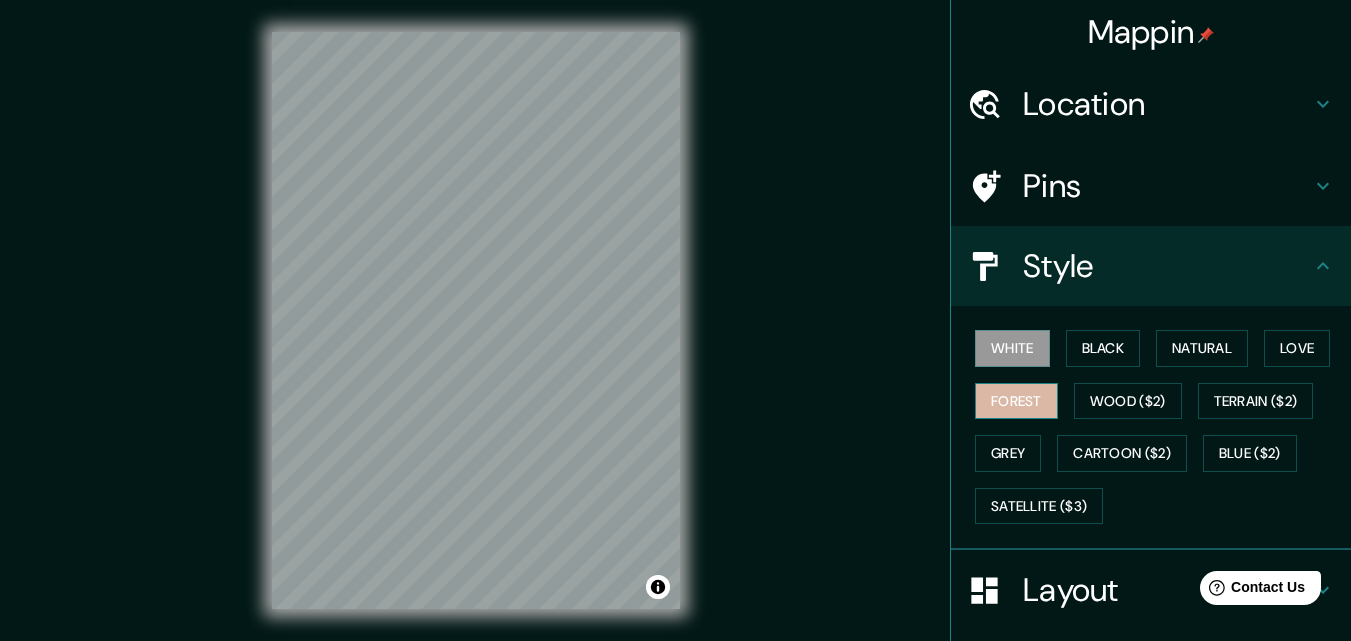 click on "Forest" at bounding box center (1016, 401) 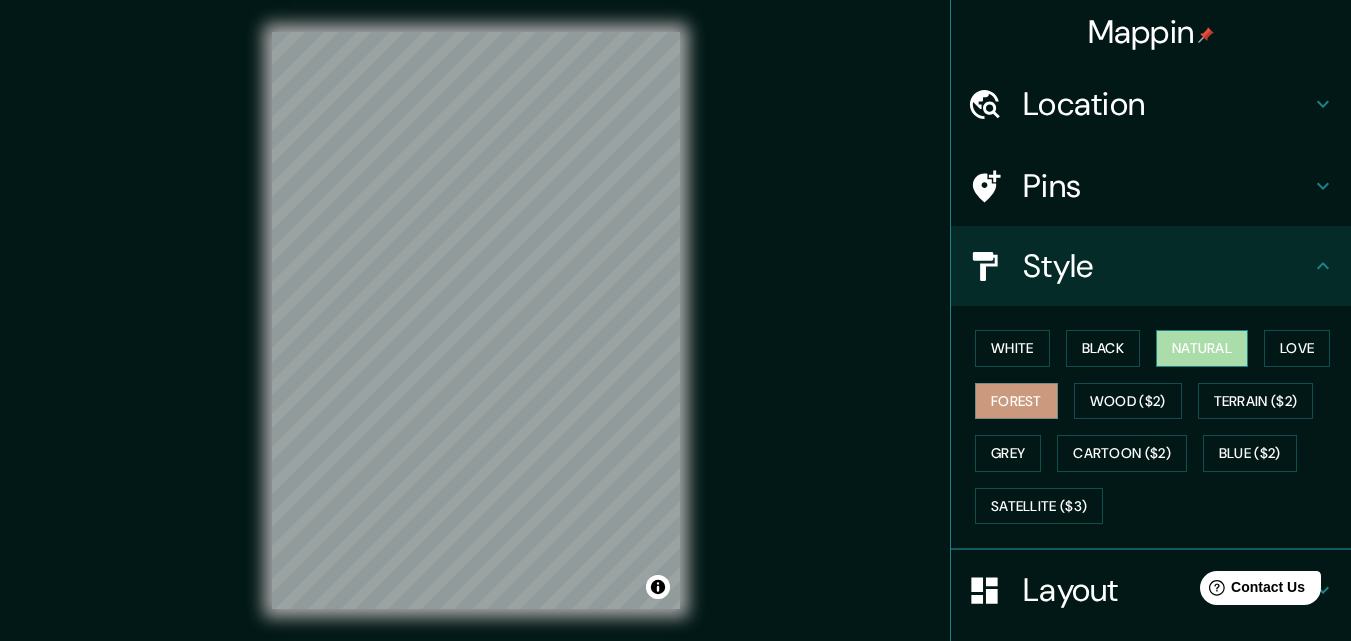 click on "Natural" at bounding box center [1202, 348] 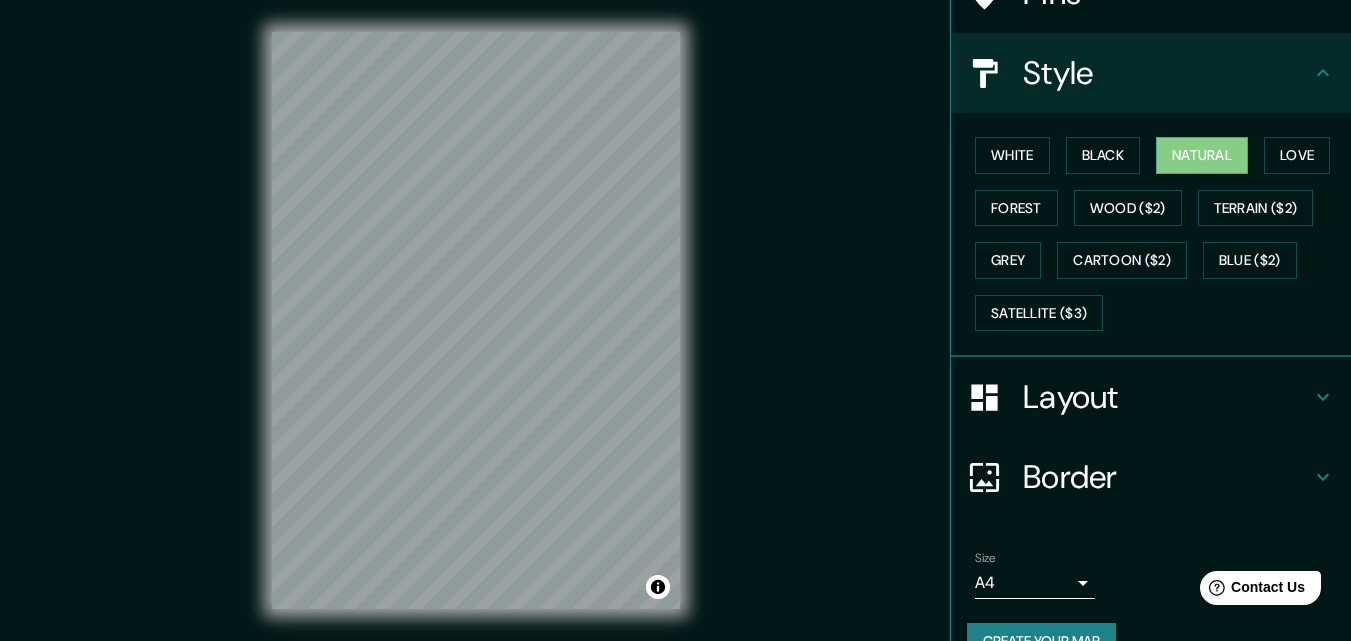 scroll, scrollTop: 195, scrollLeft: 0, axis: vertical 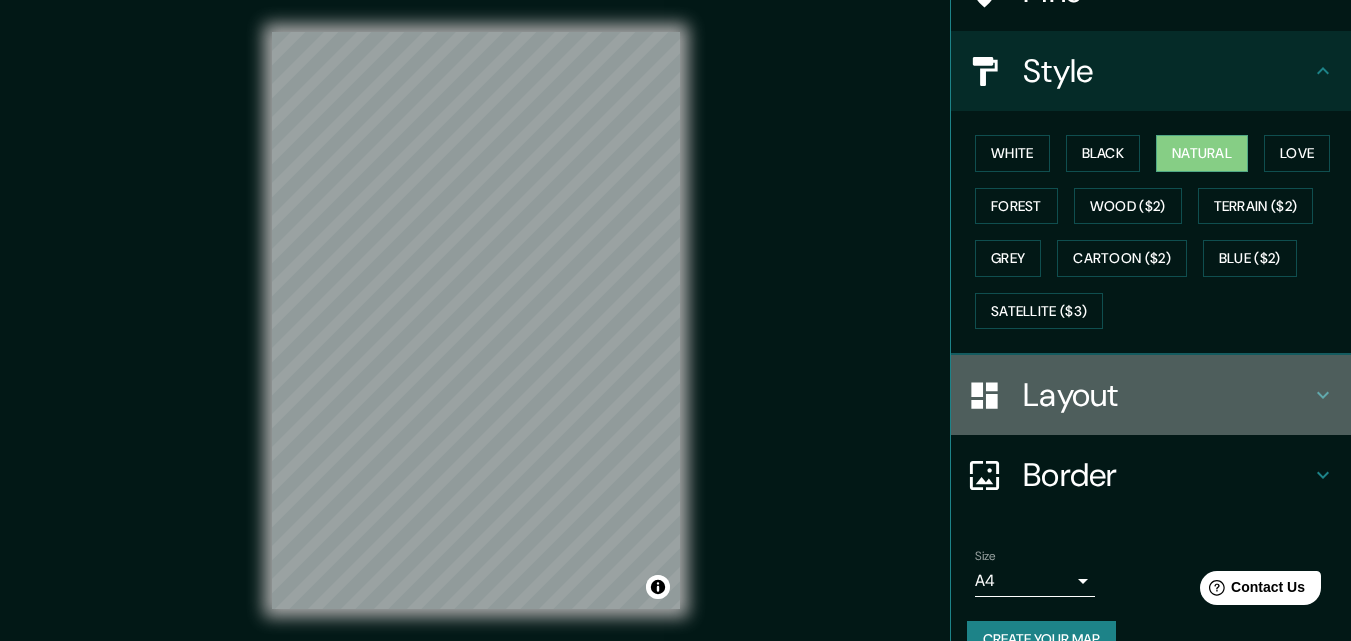 click on "Layout" at bounding box center [1151, 395] 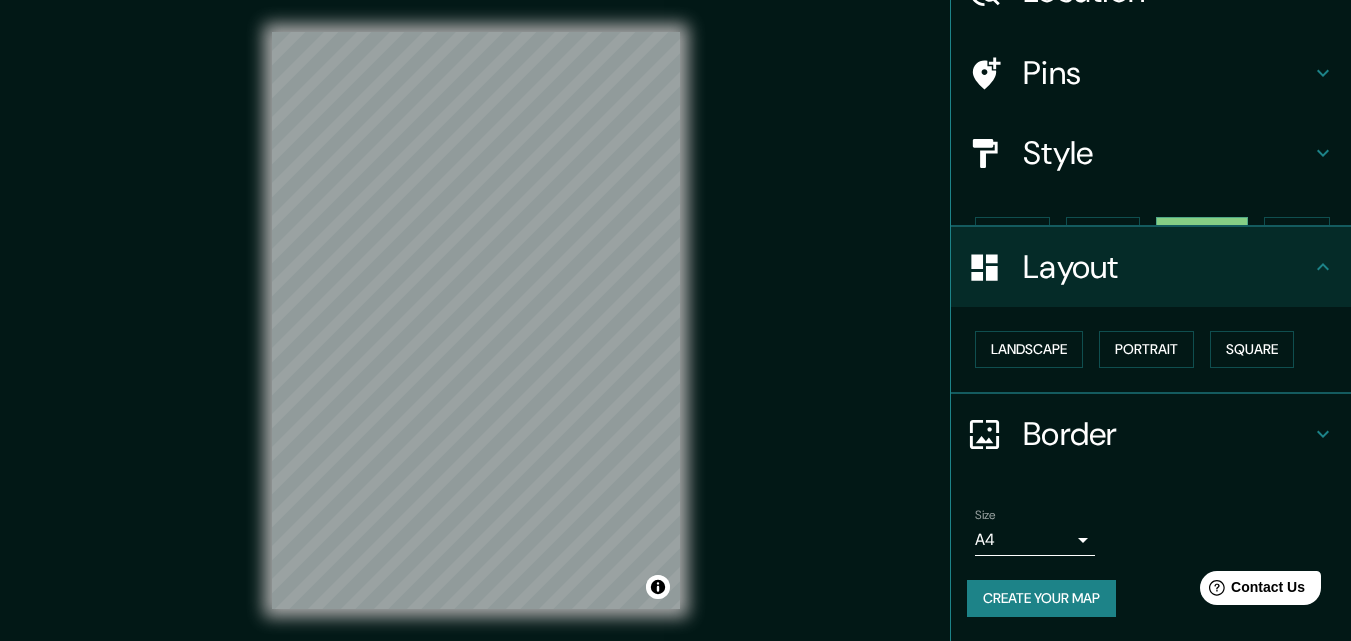 scroll, scrollTop: 78, scrollLeft: 0, axis: vertical 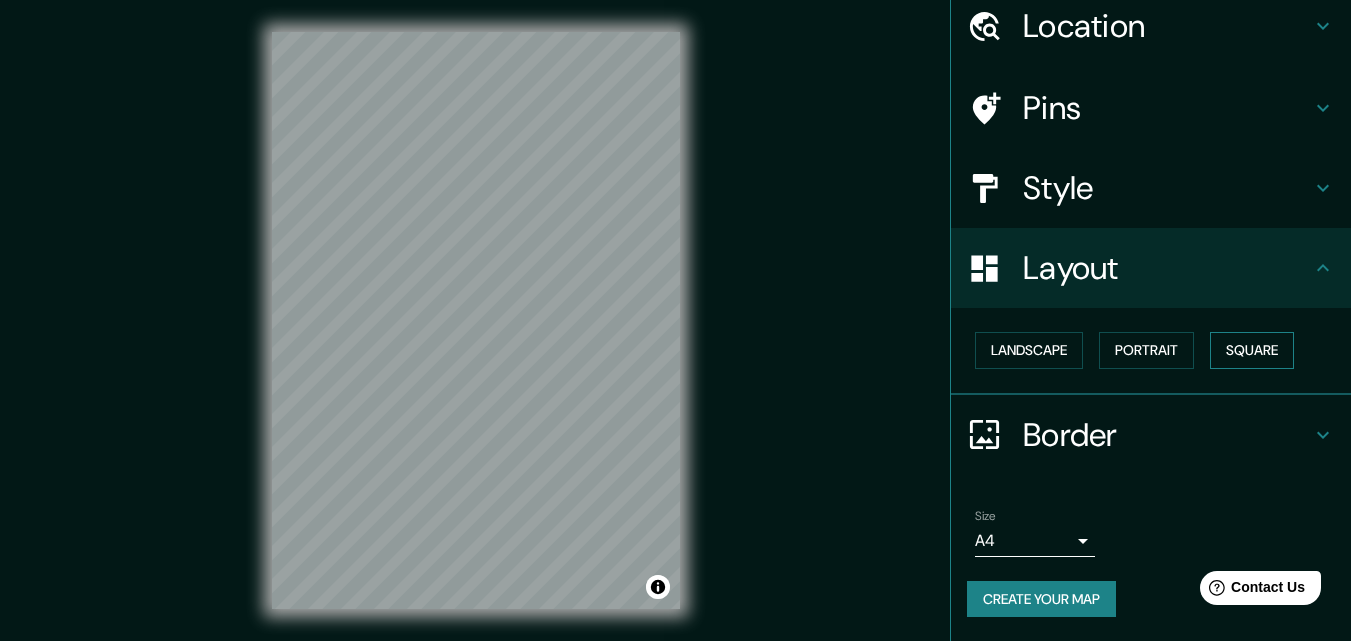 click on "Square" at bounding box center (1252, 350) 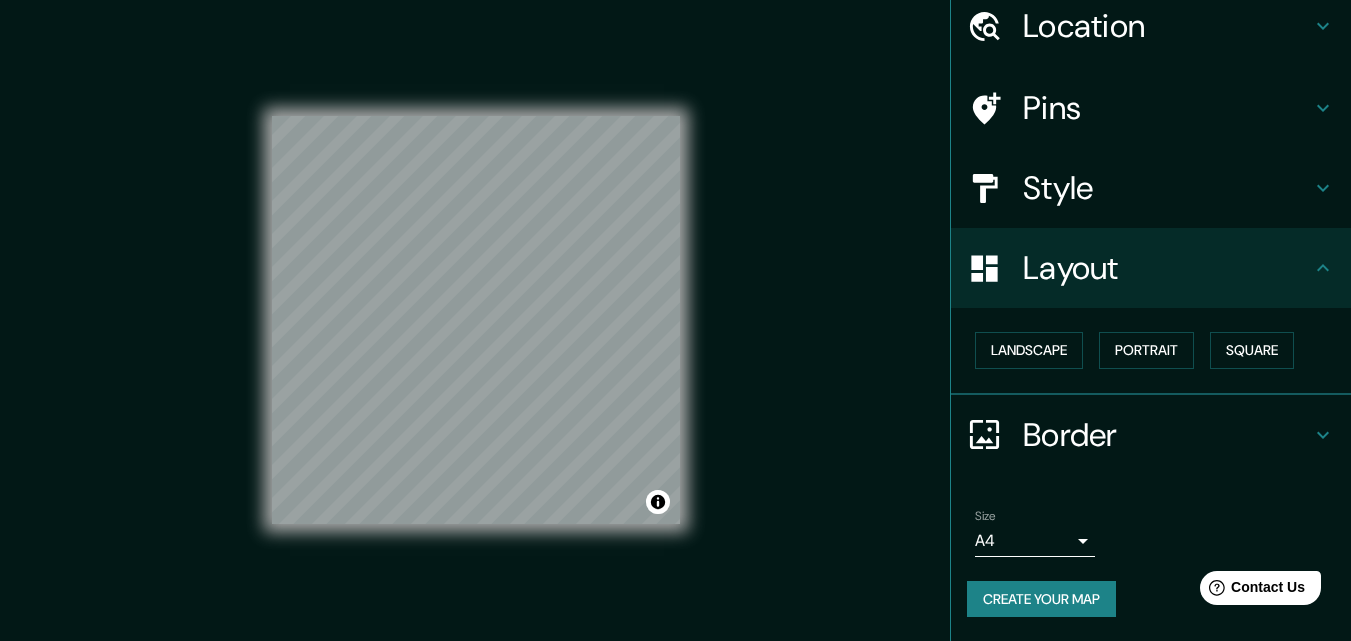 click on "Mappin Location Pins Style Layout Landscape Portrait Square Border Choose a border.  Hint : you can make layers of the frame opaque to create some cool effects. None Simple Transparent Fancy Size A4 single Create your map © Mapbox   © OpenStreetMap   Improve this map Any problems, suggestions, or concerns please email    [EMAIL_ADDRESS][DOMAIN_NAME] . . ." at bounding box center [675, 320] 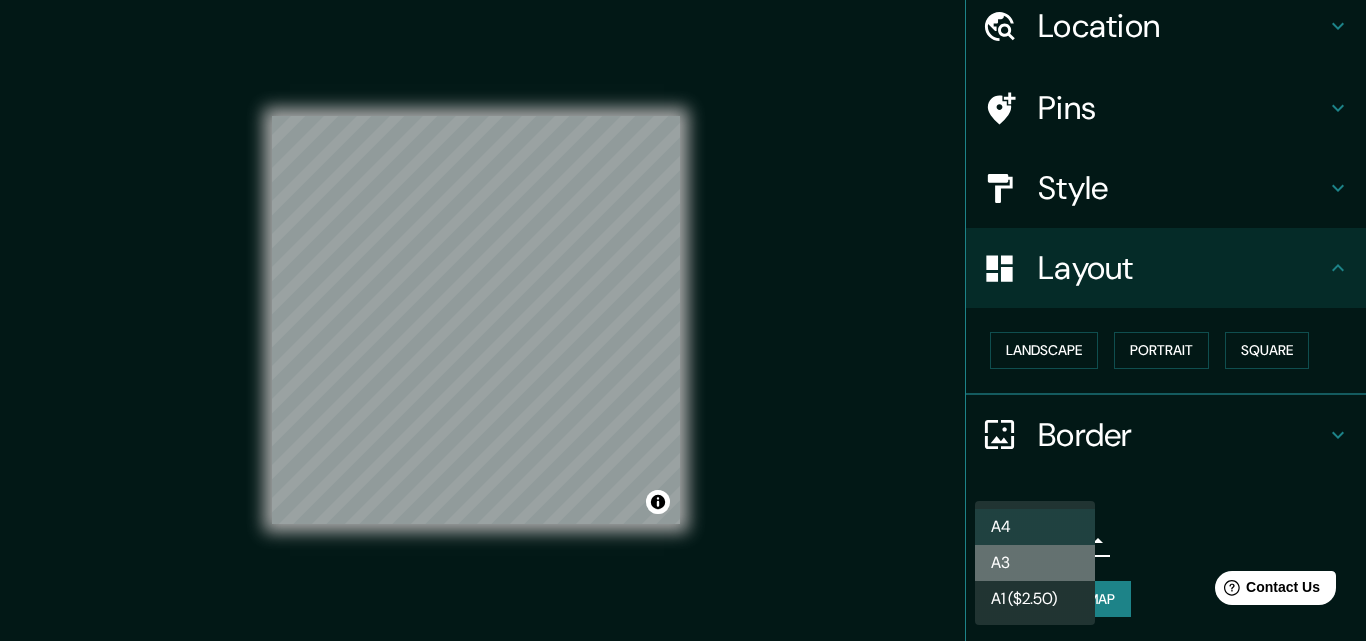 click on "A3" at bounding box center (1035, 563) 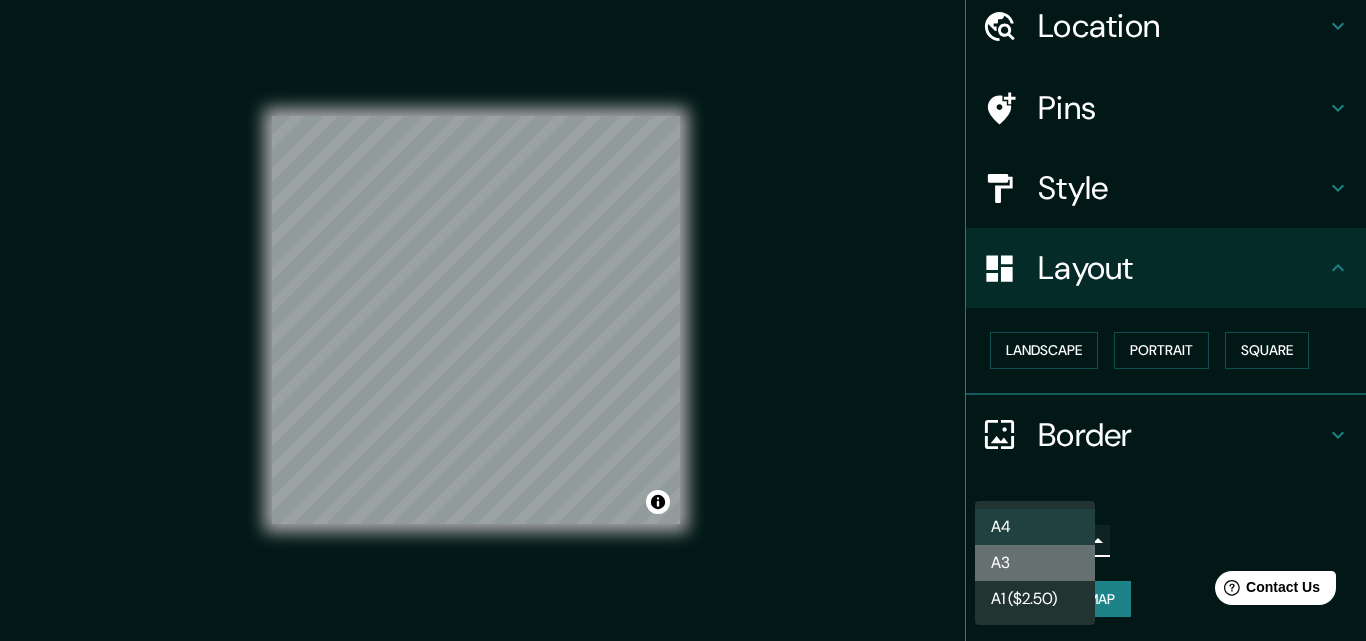 type on "a4" 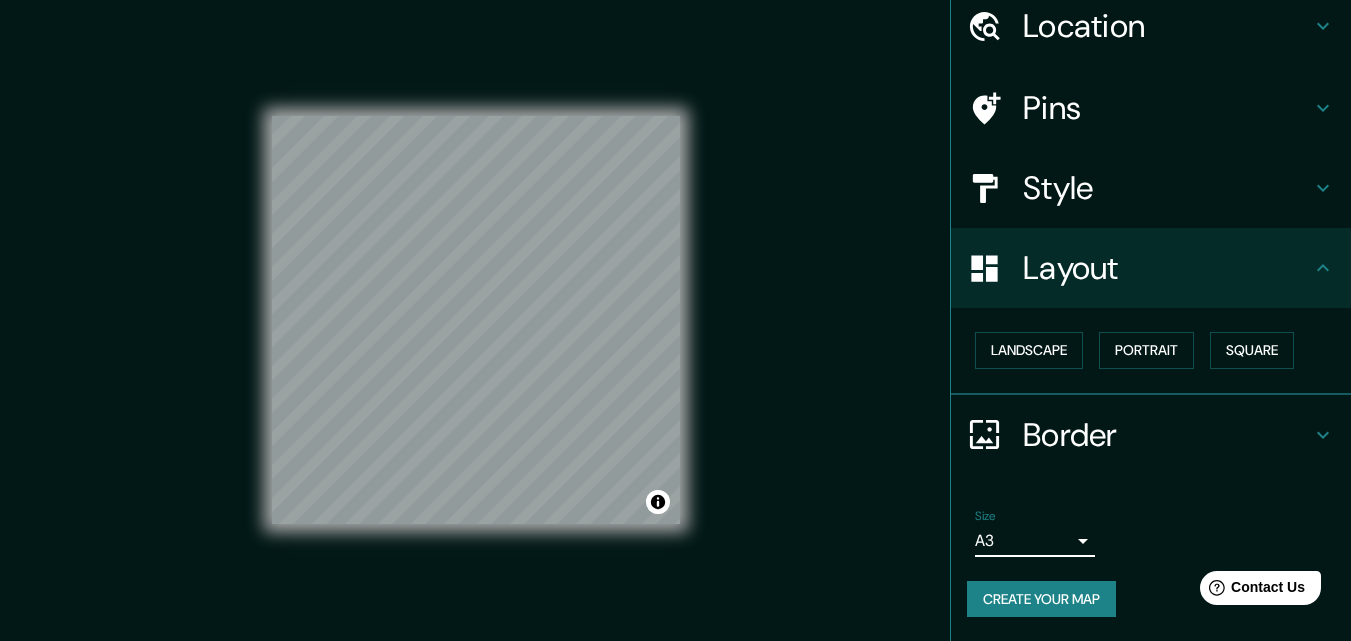 click on "Create your map" at bounding box center (1041, 599) 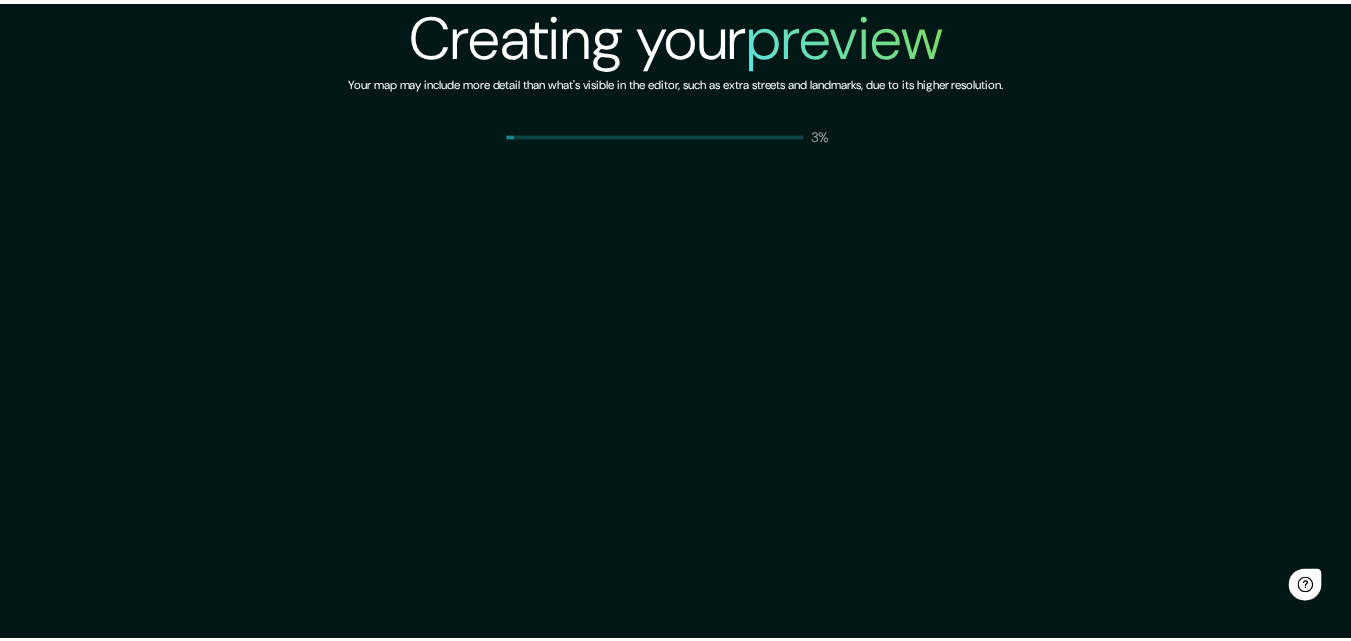 scroll, scrollTop: 0, scrollLeft: 0, axis: both 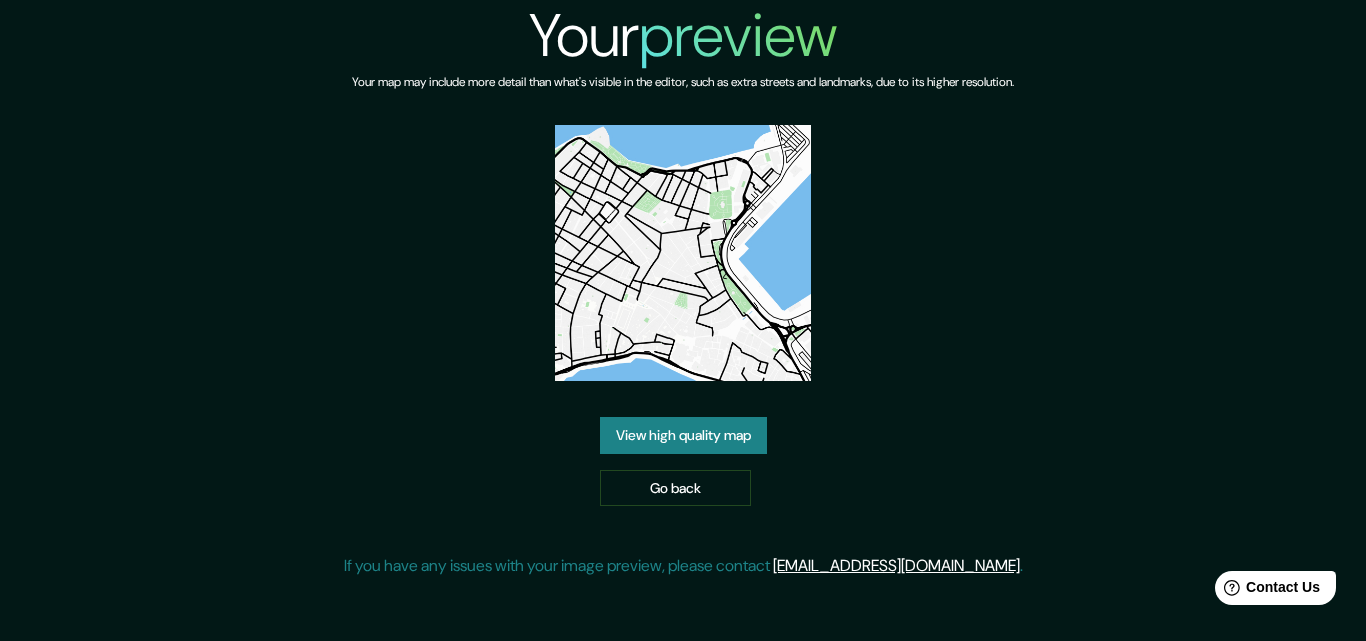 click on "View high quality map" at bounding box center (683, 435) 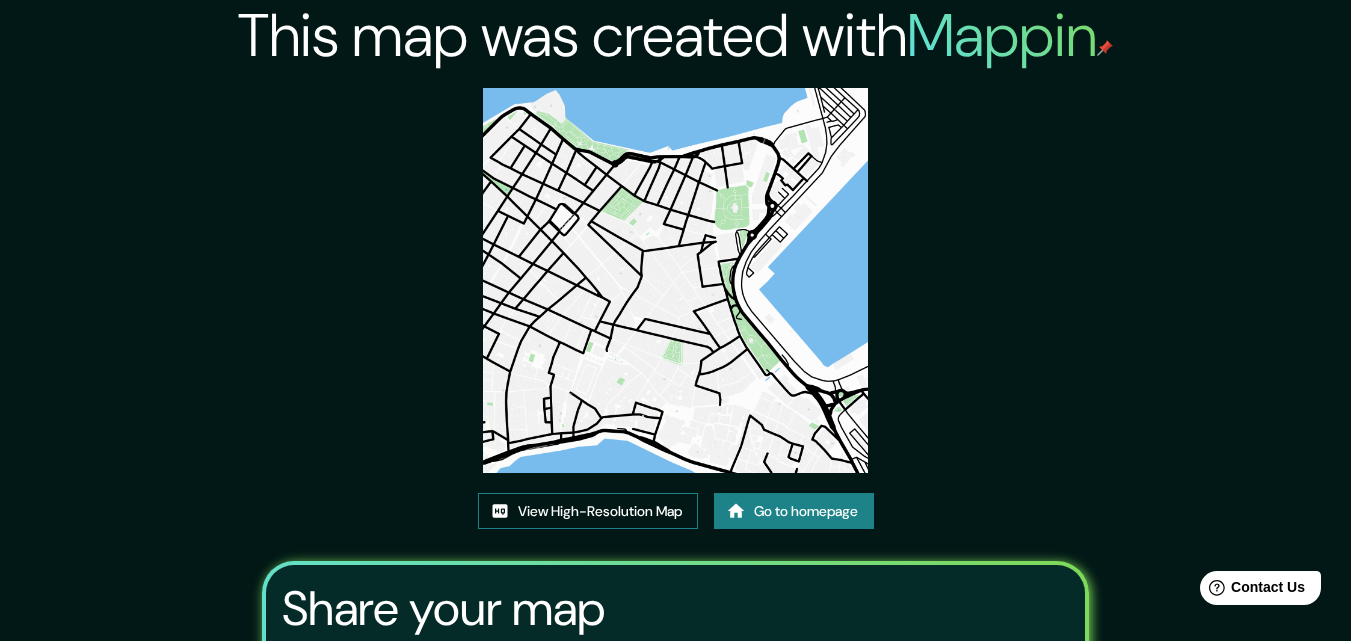 click on "View High-Resolution Map" at bounding box center [588, 511] 